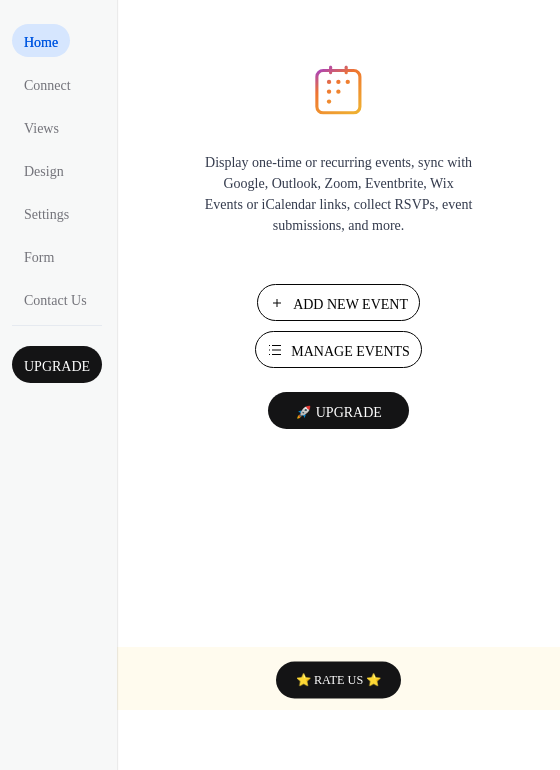 scroll, scrollTop: 0, scrollLeft: 0, axis: both 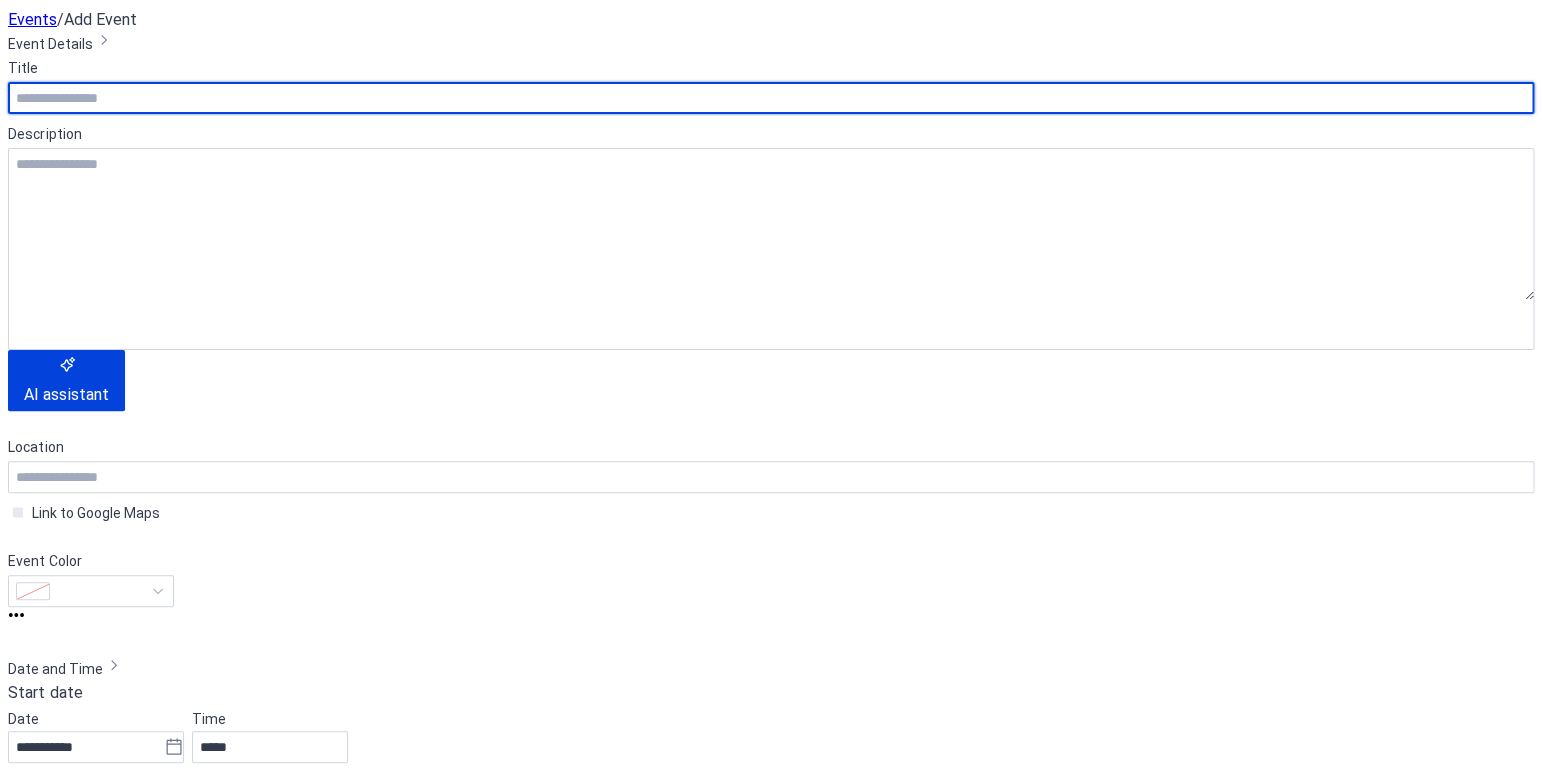 click at bounding box center (771, 98) 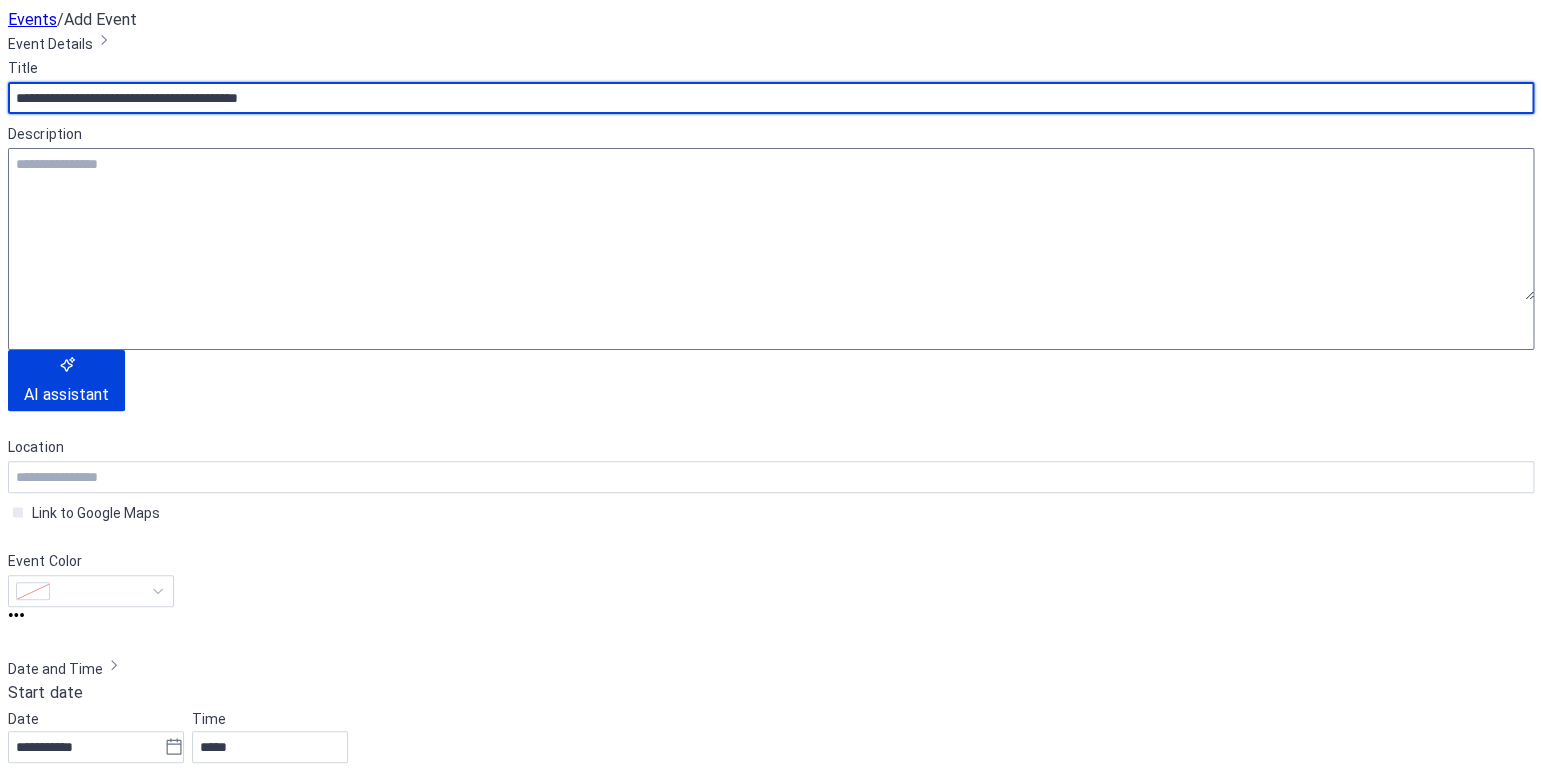 type on "**********" 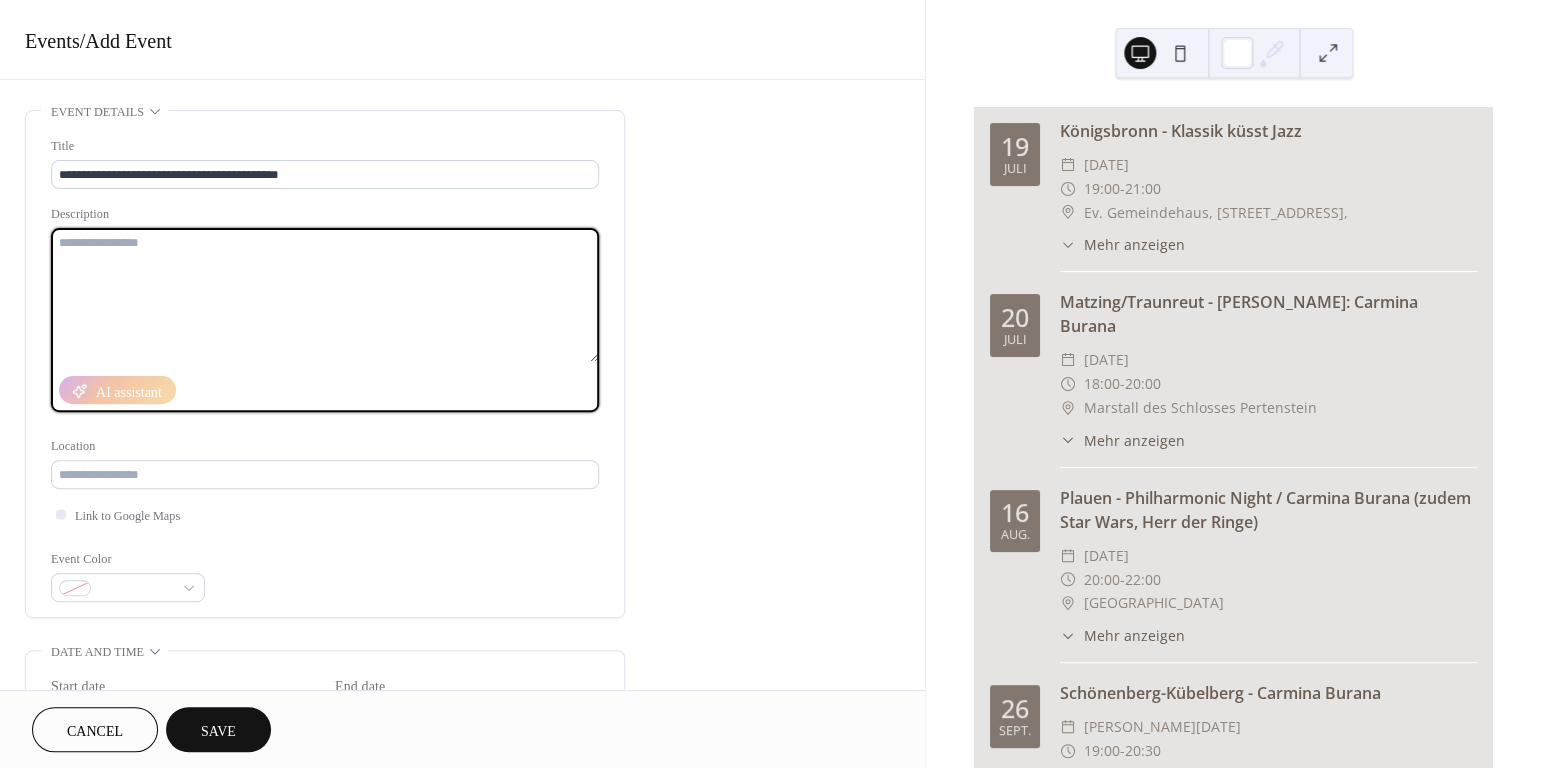 click at bounding box center [325, 295] 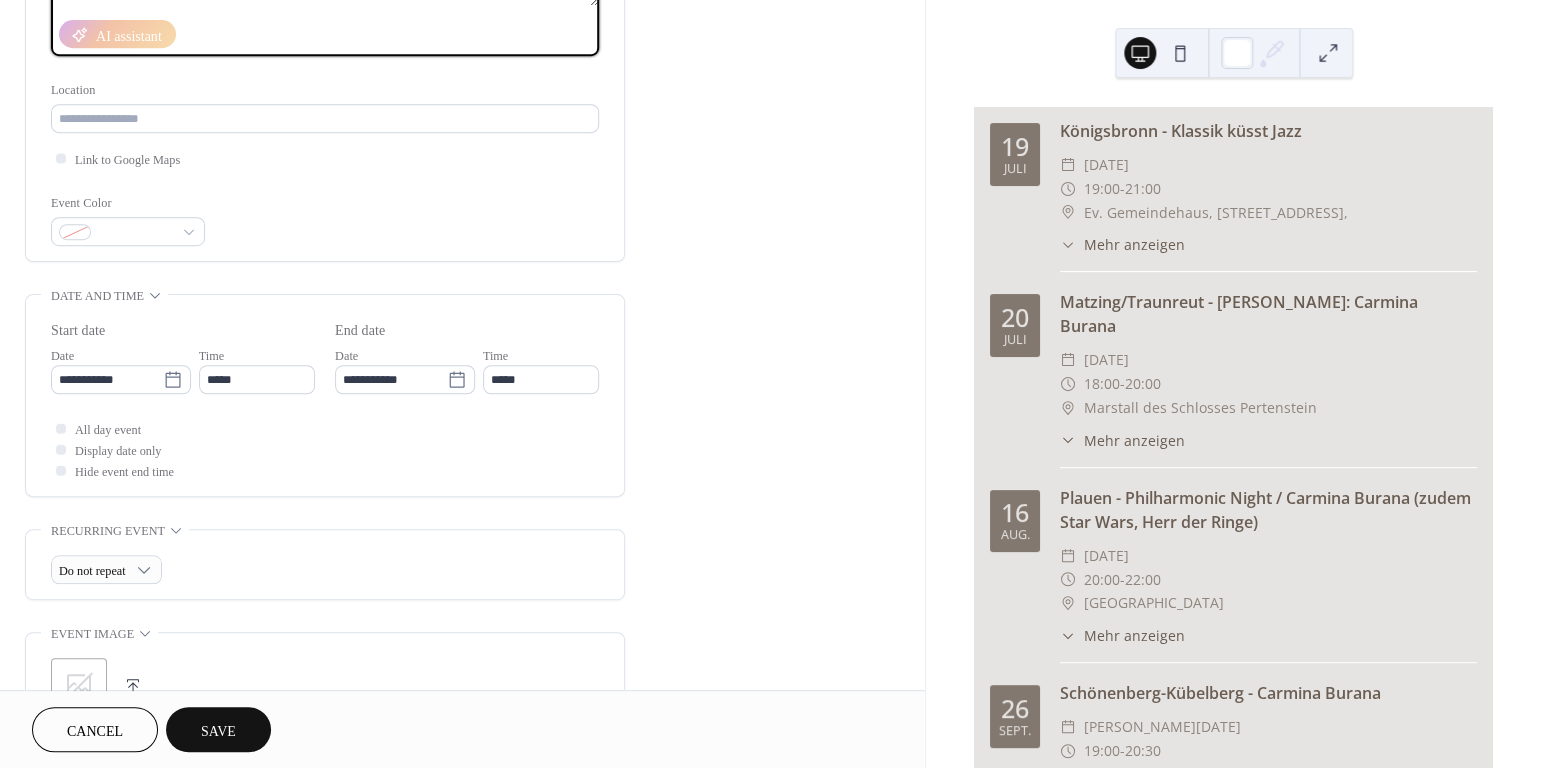 scroll, scrollTop: 366, scrollLeft: 0, axis: vertical 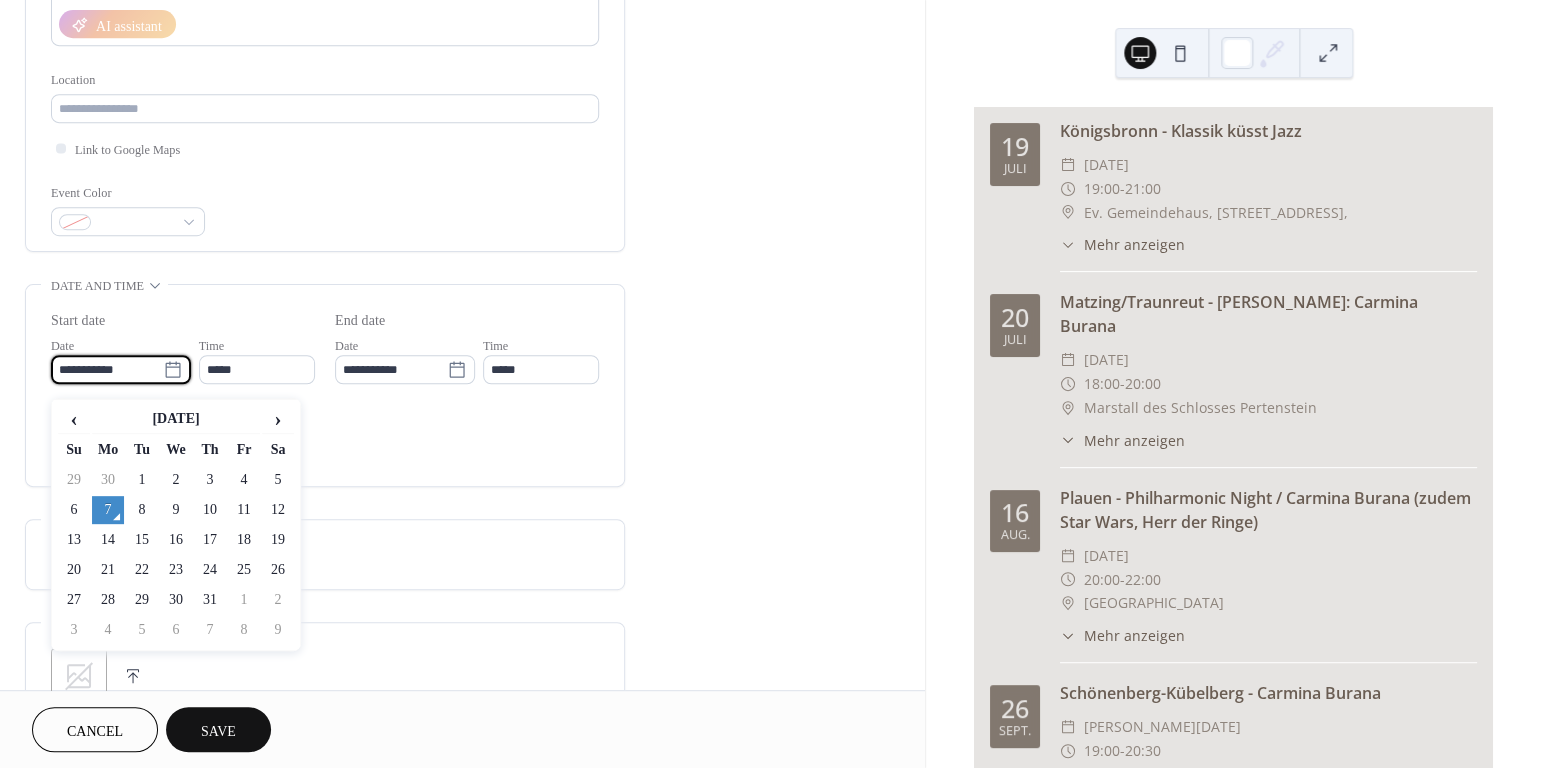 click on "**********" at bounding box center [107, 369] 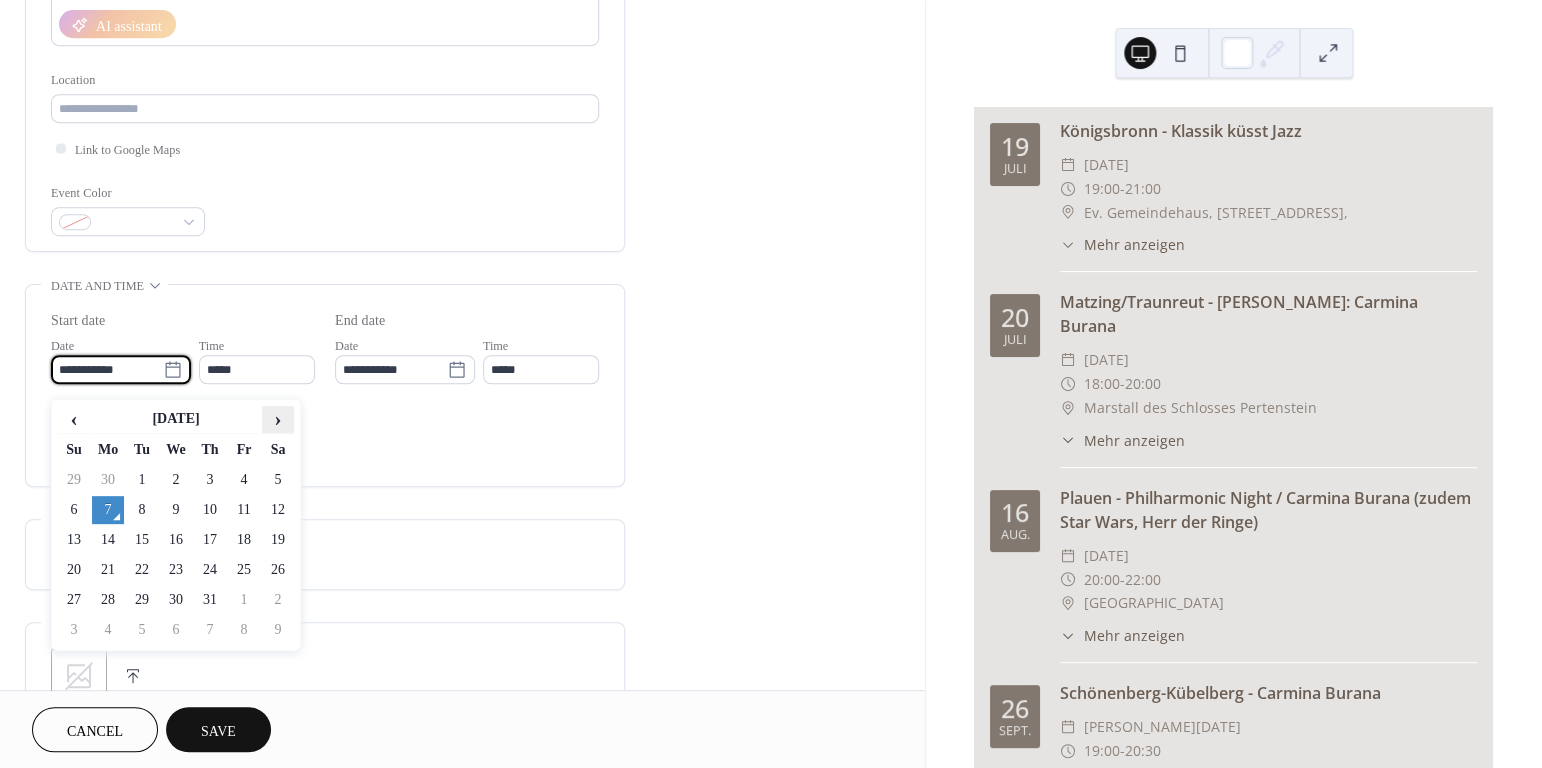 click on "›" at bounding box center (278, 419) 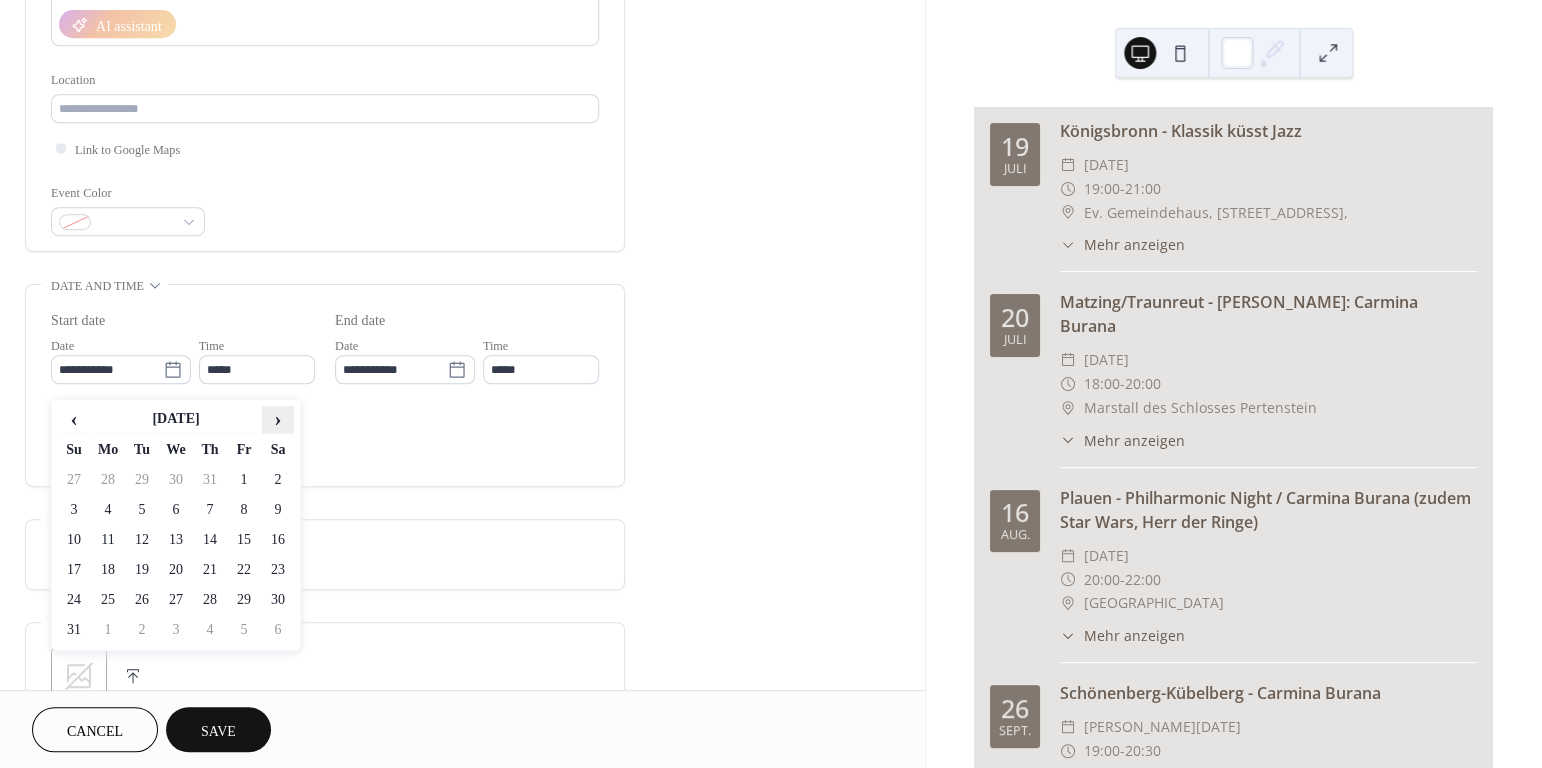 click on "›" at bounding box center [278, 427] 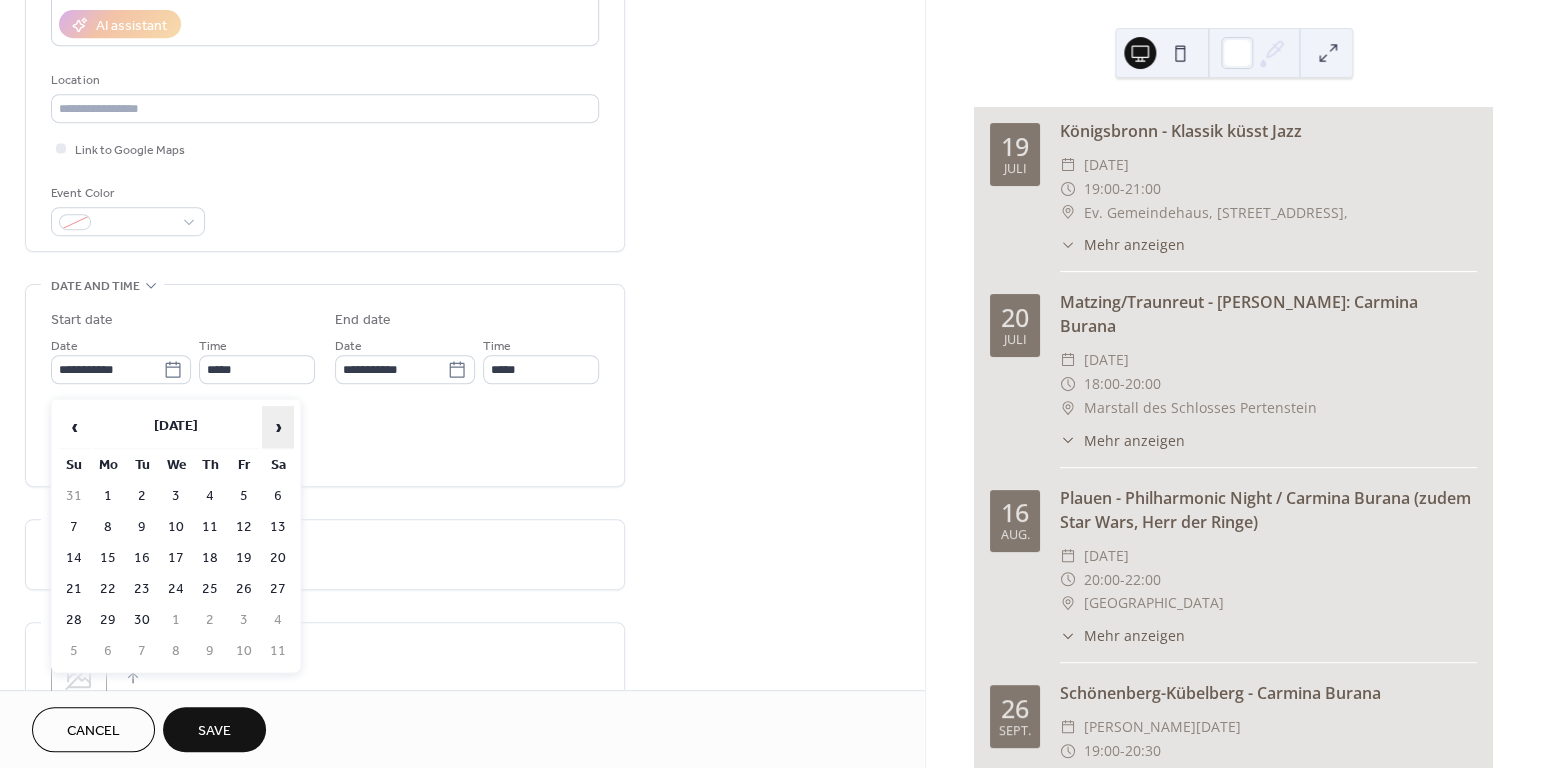 click on "›" at bounding box center [278, 427] 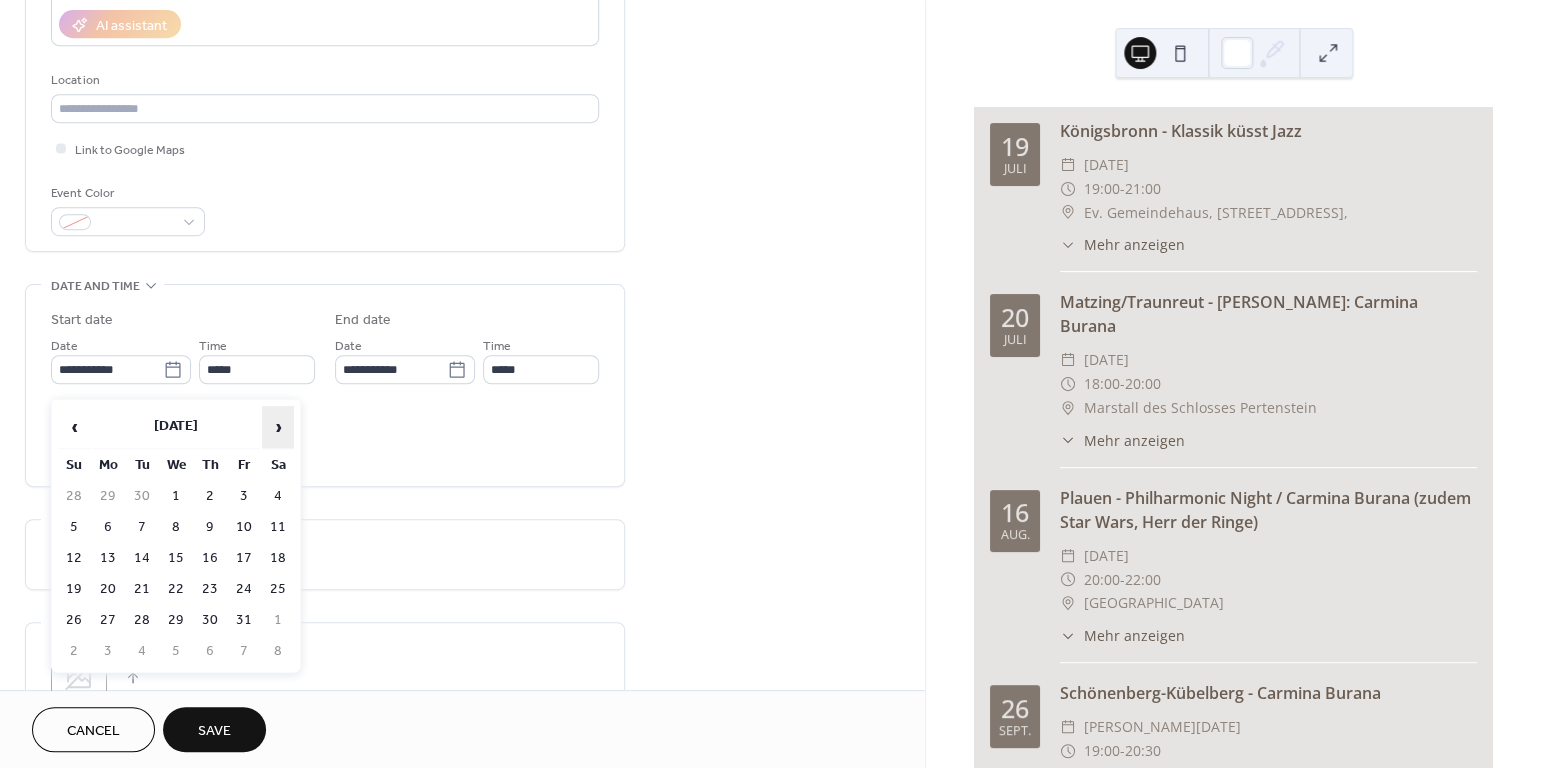 click on "›" at bounding box center (278, 427) 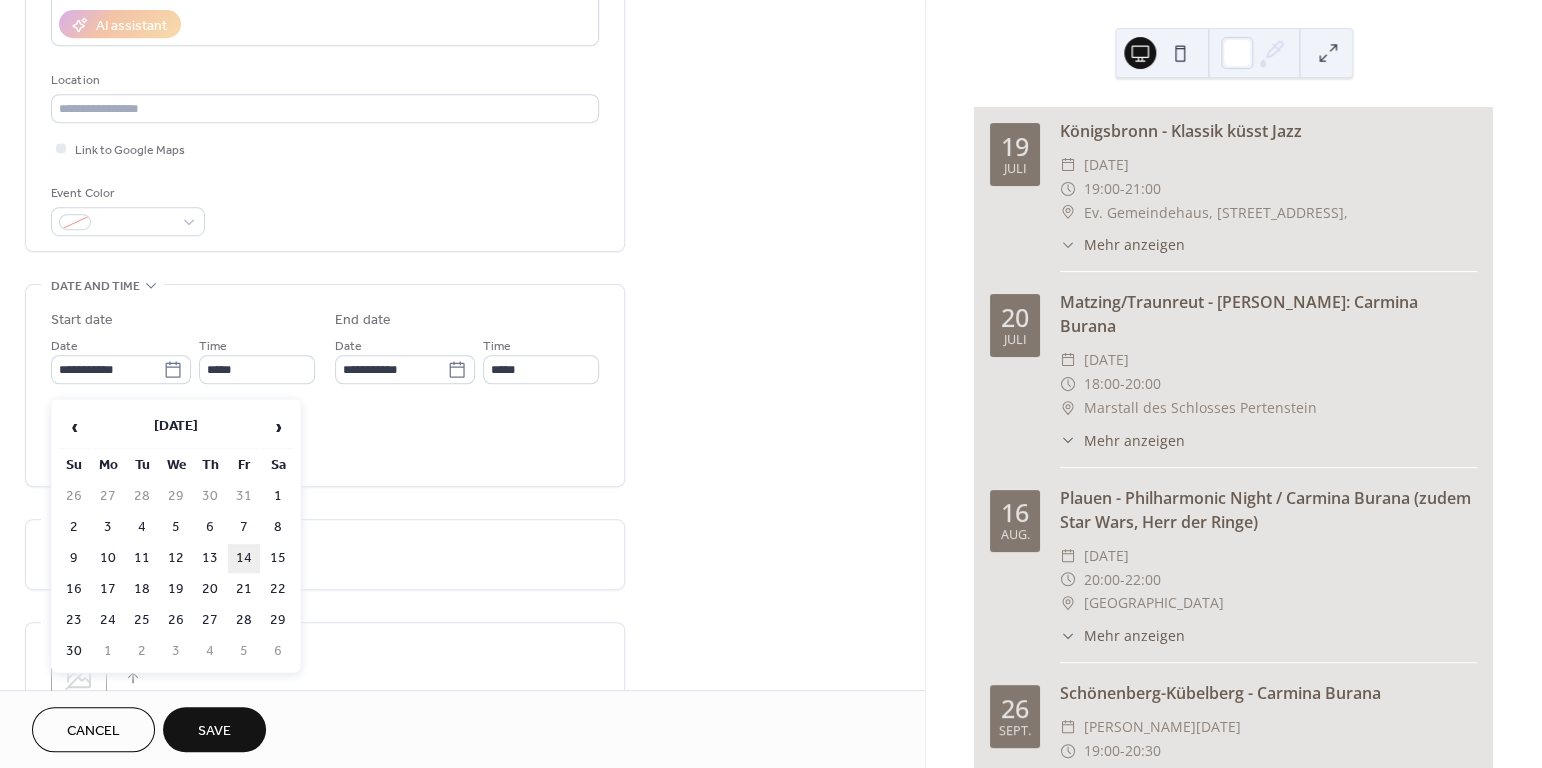 click on "14" at bounding box center [244, 558] 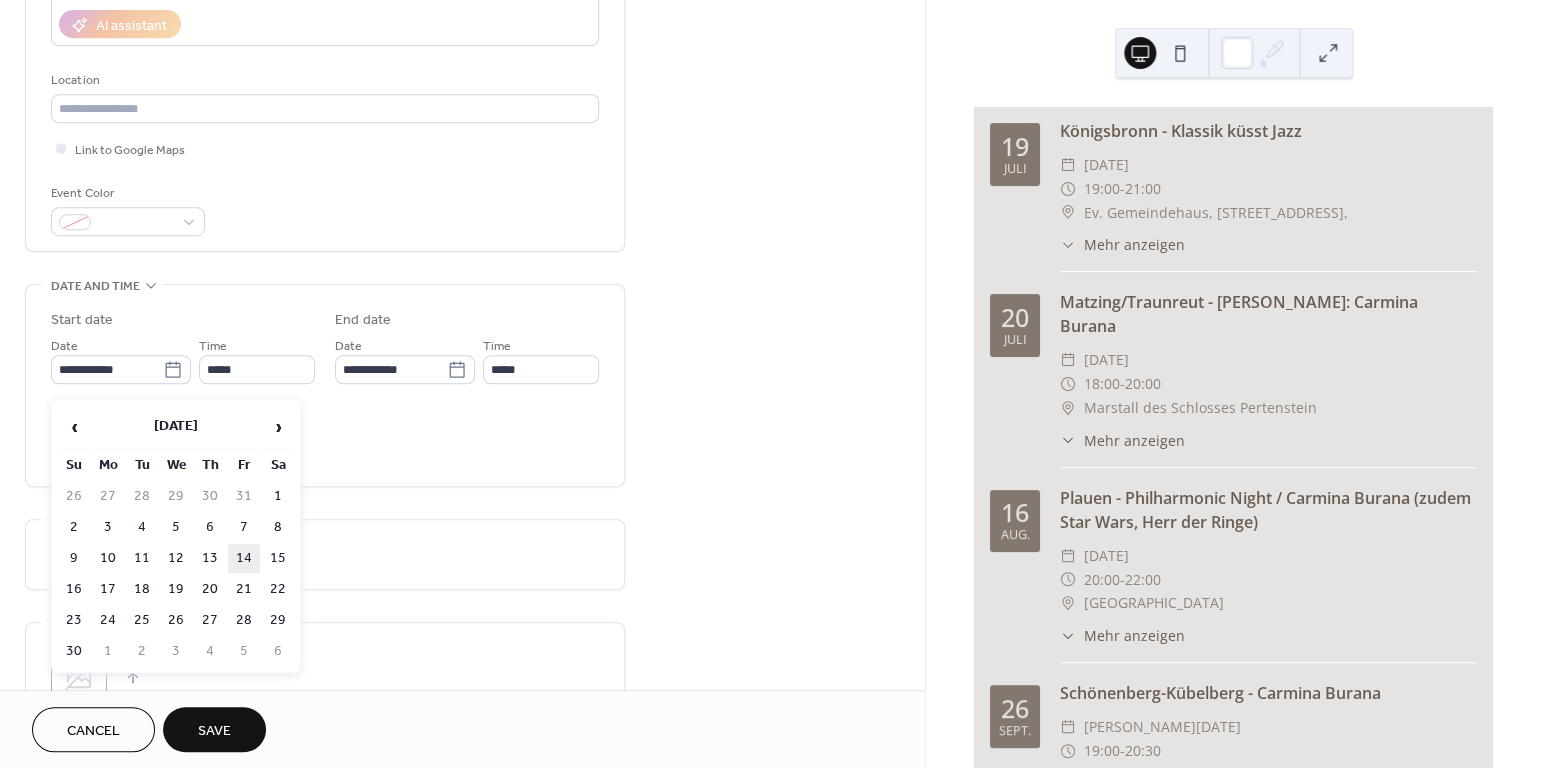 type on "**********" 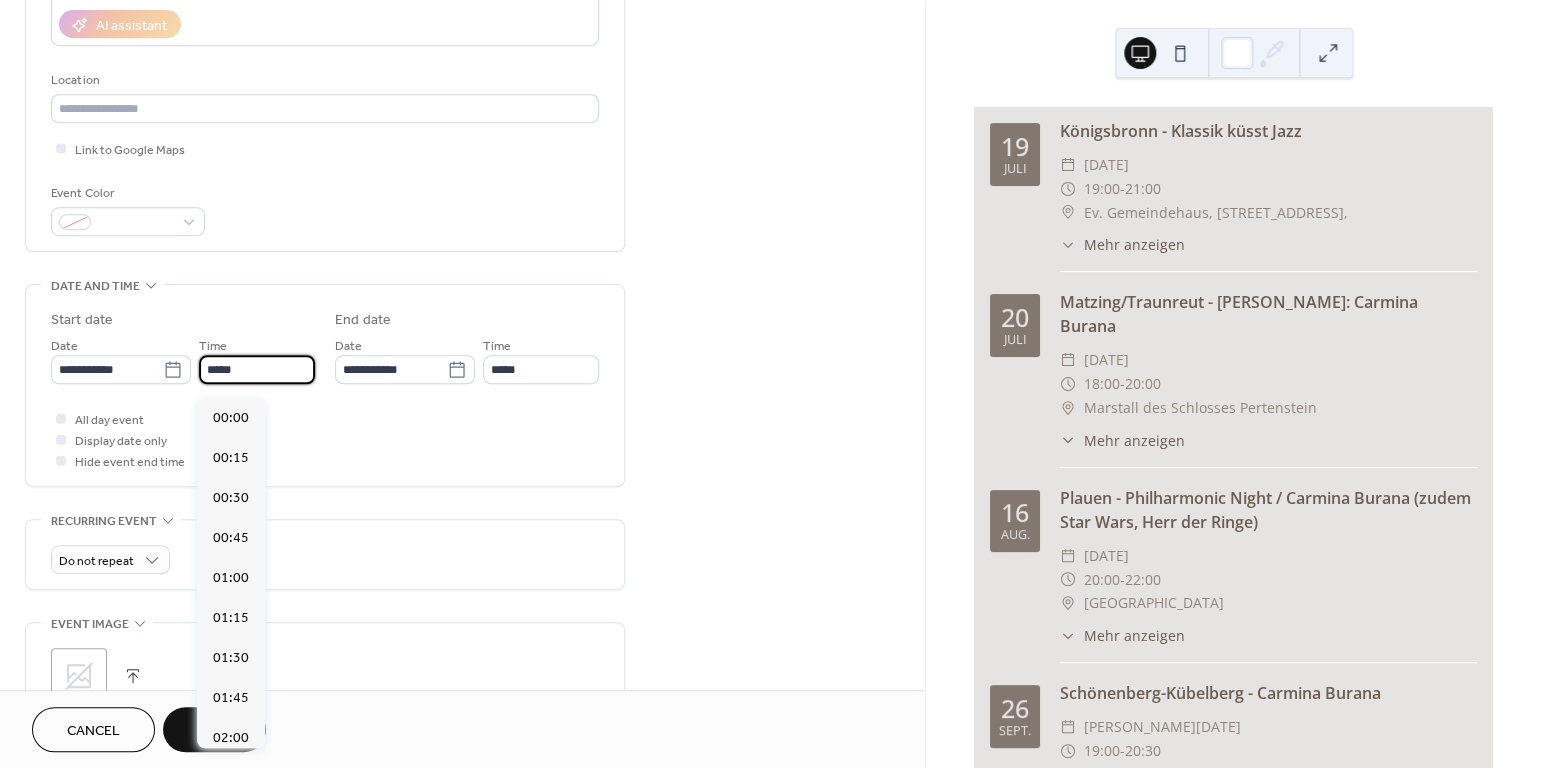 click on "*****" at bounding box center [257, 369] 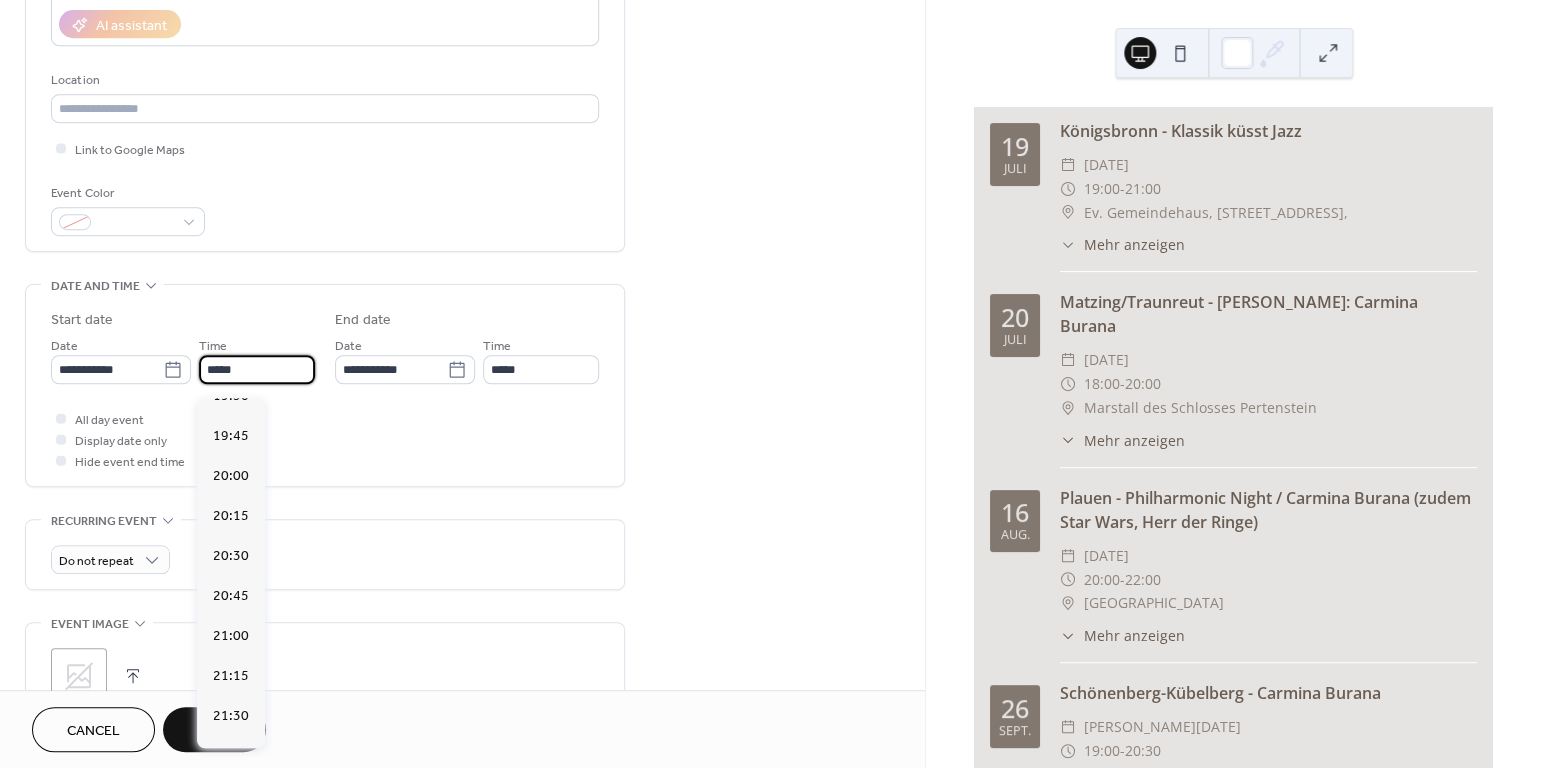 scroll, scrollTop: 3138, scrollLeft: 0, axis: vertical 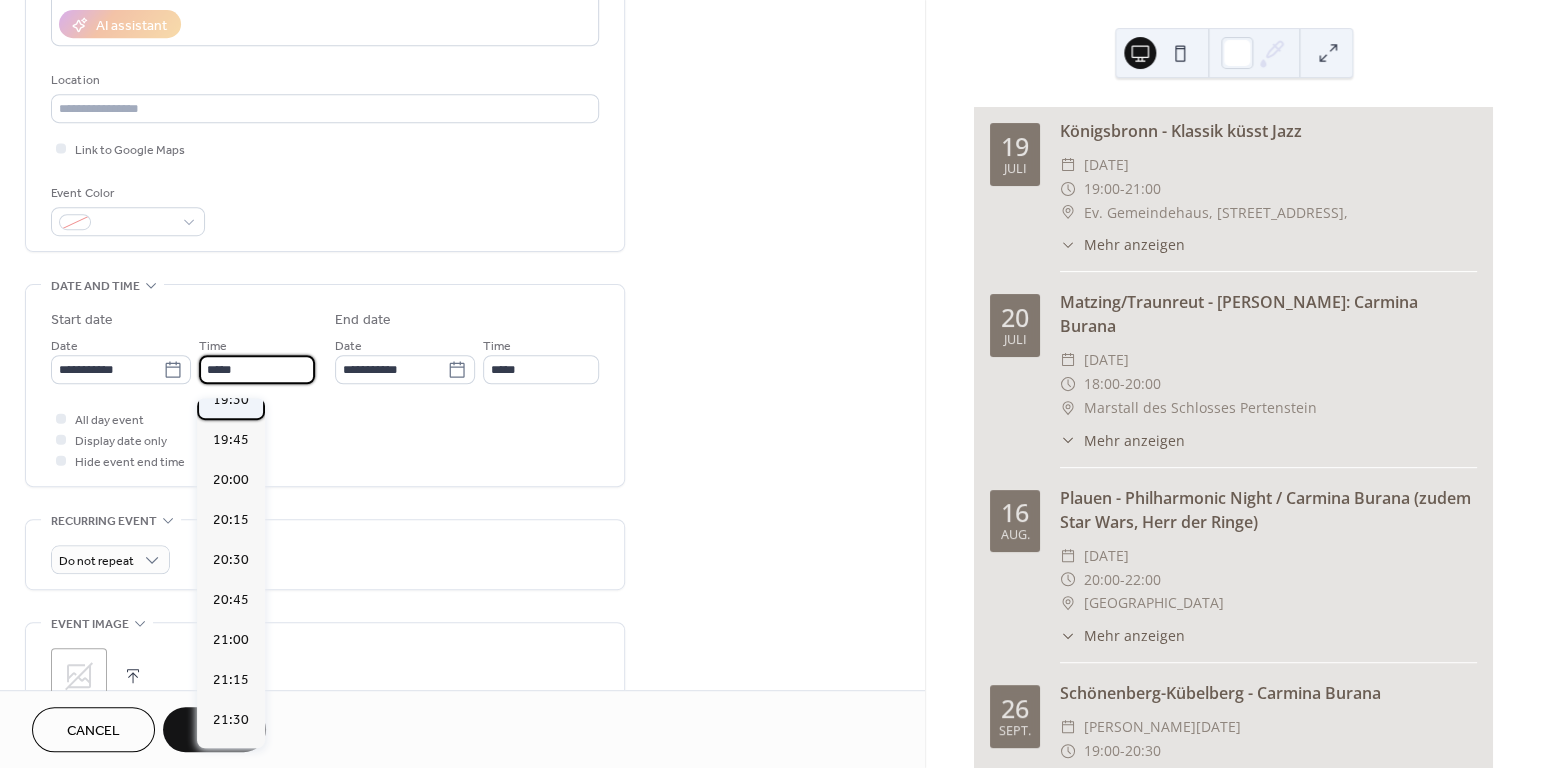 click on "19:30" at bounding box center (231, 399) 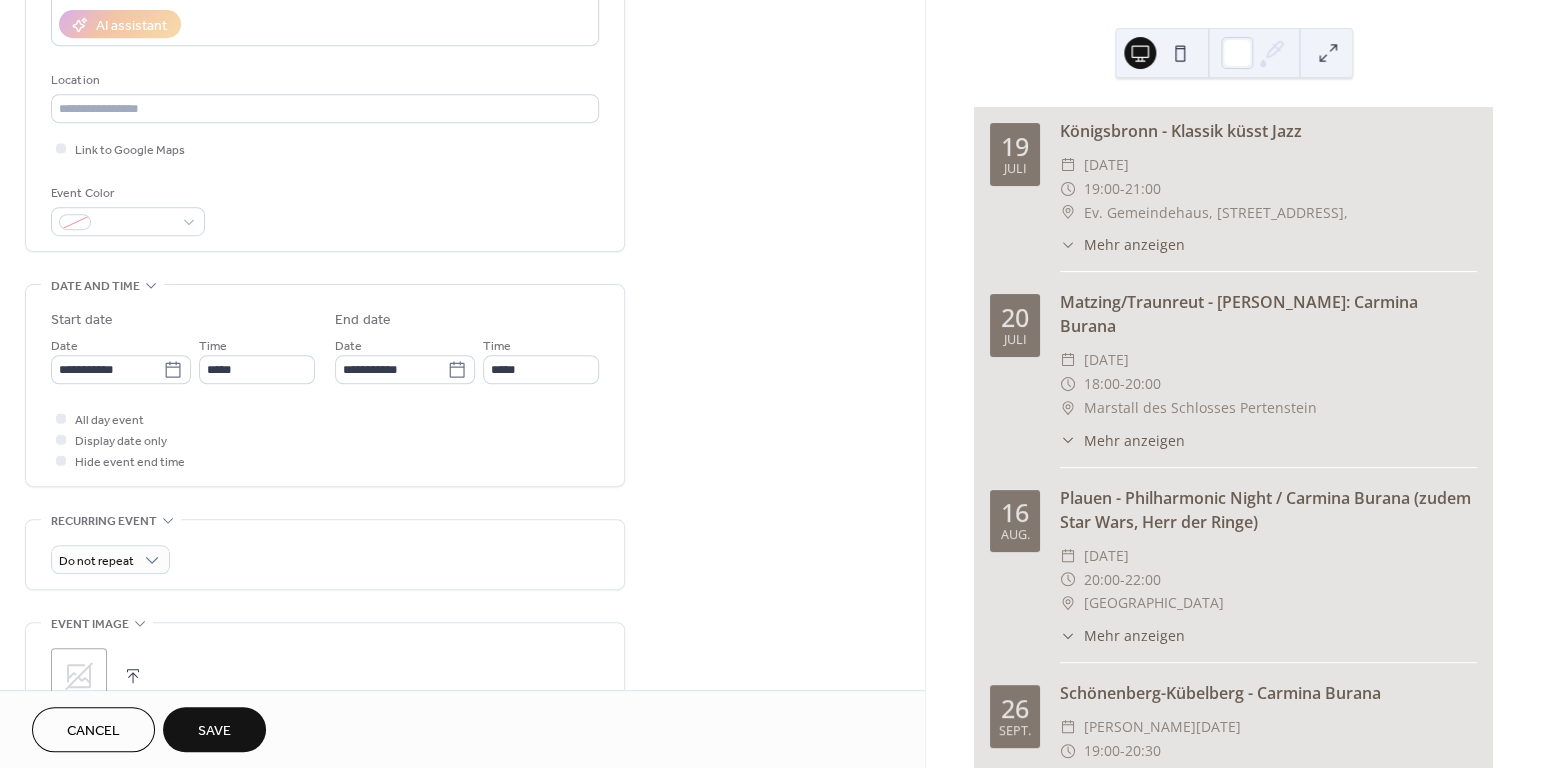 type on "*****" 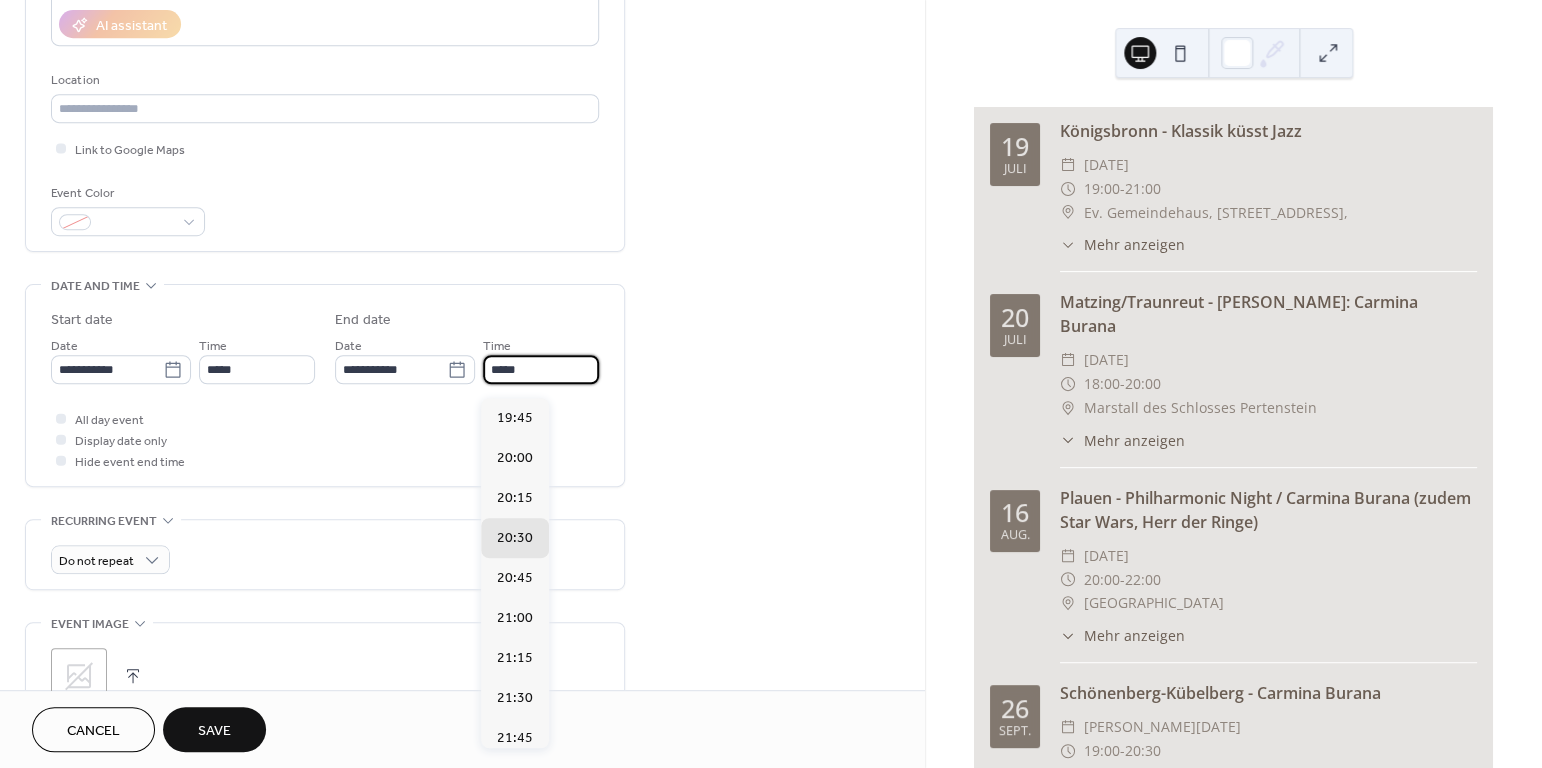 click on "*****" at bounding box center [541, 369] 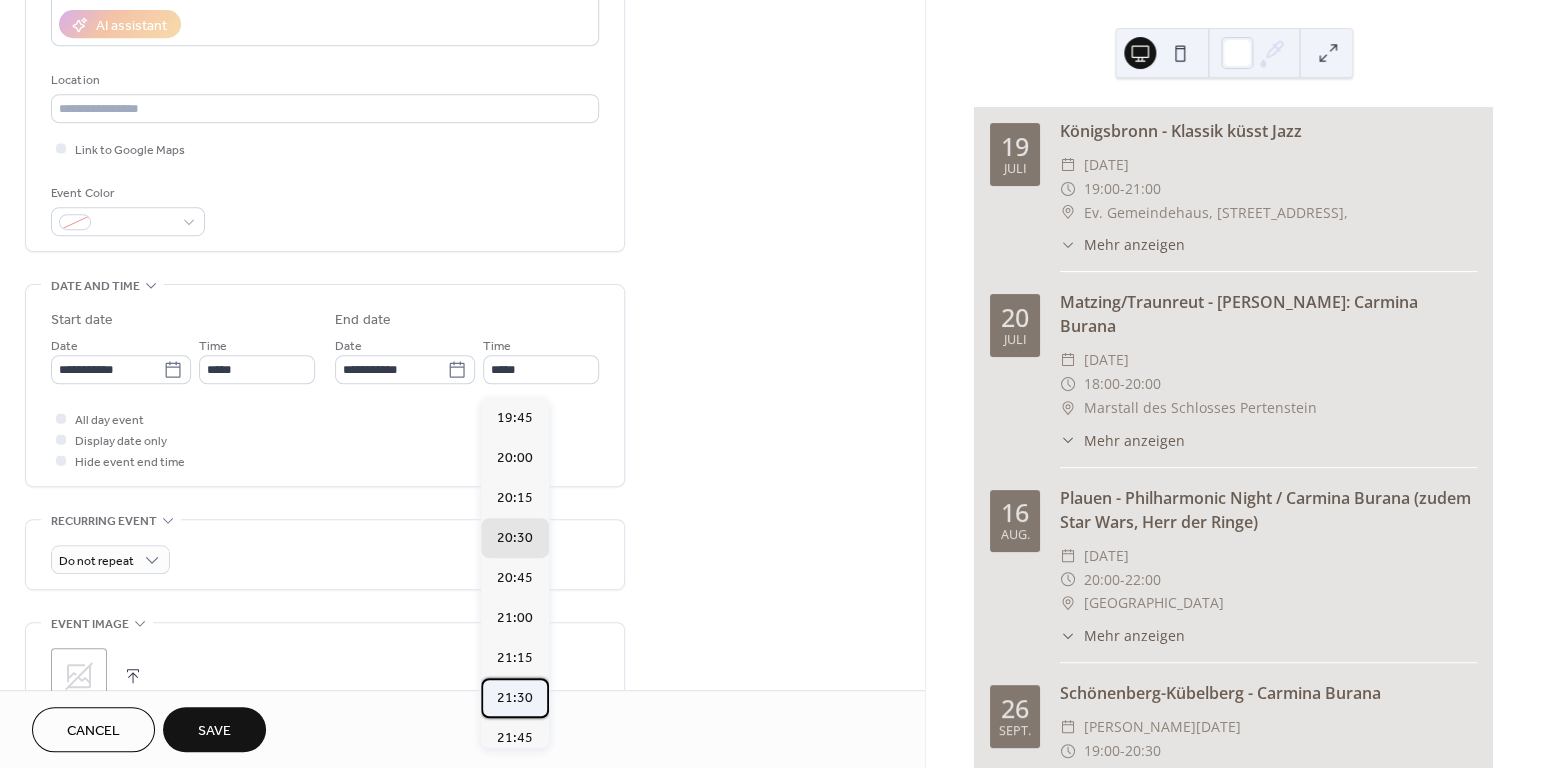 click on "21:30" at bounding box center (515, 697) 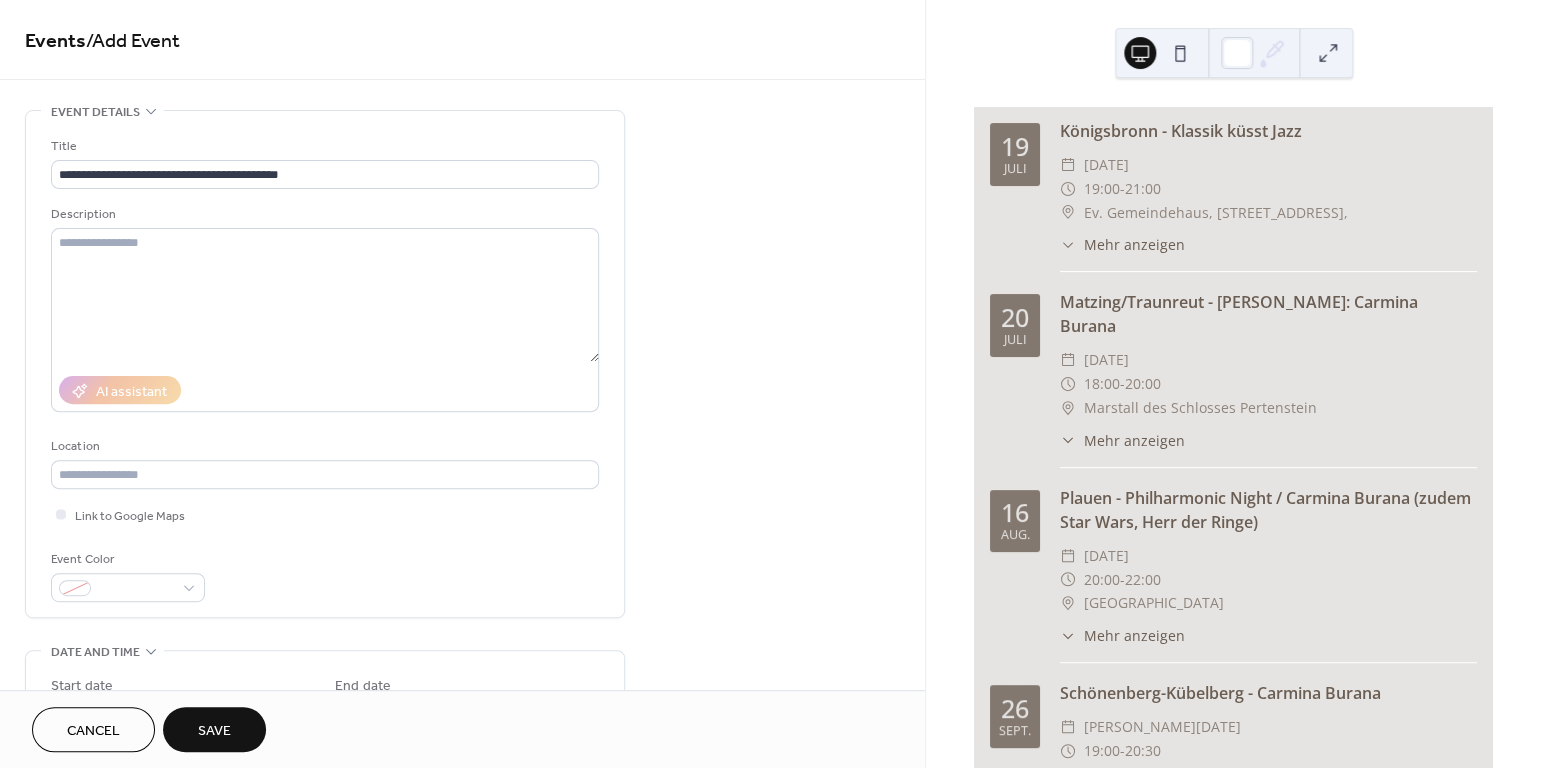 scroll, scrollTop: 70, scrollLeft: 0, axis: vertical 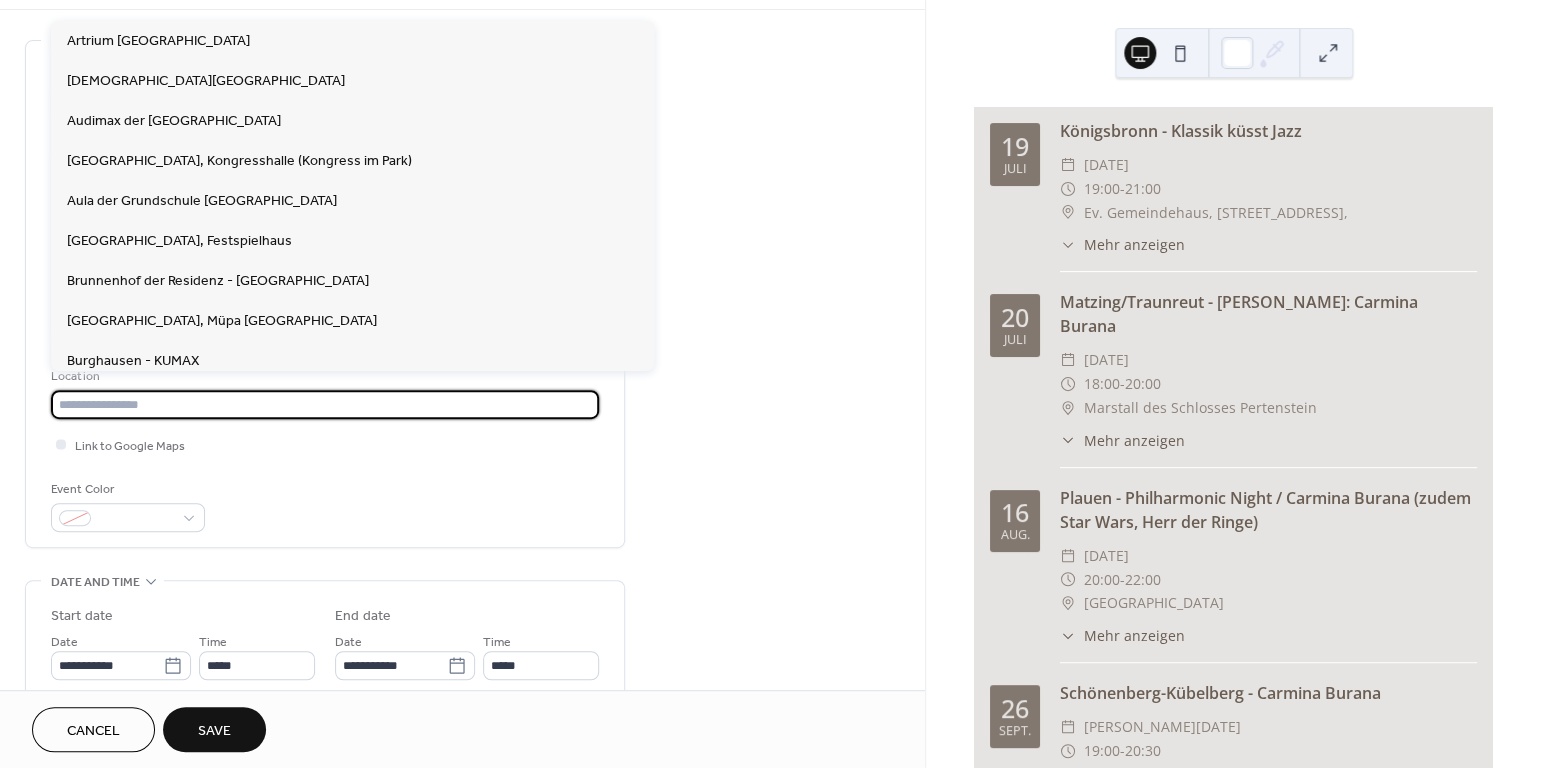 click at bounding box center [325, 404] 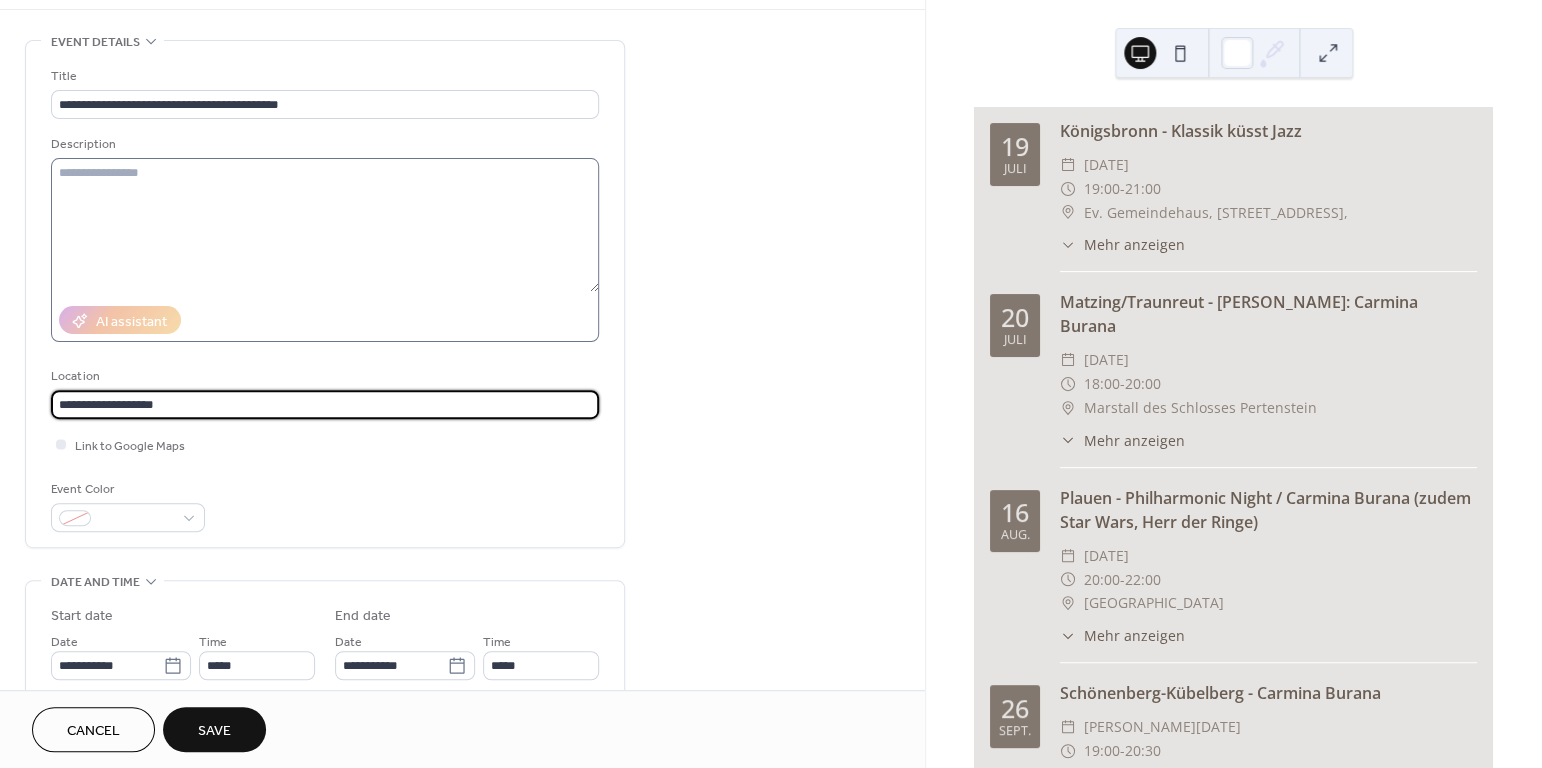 type on "**********" 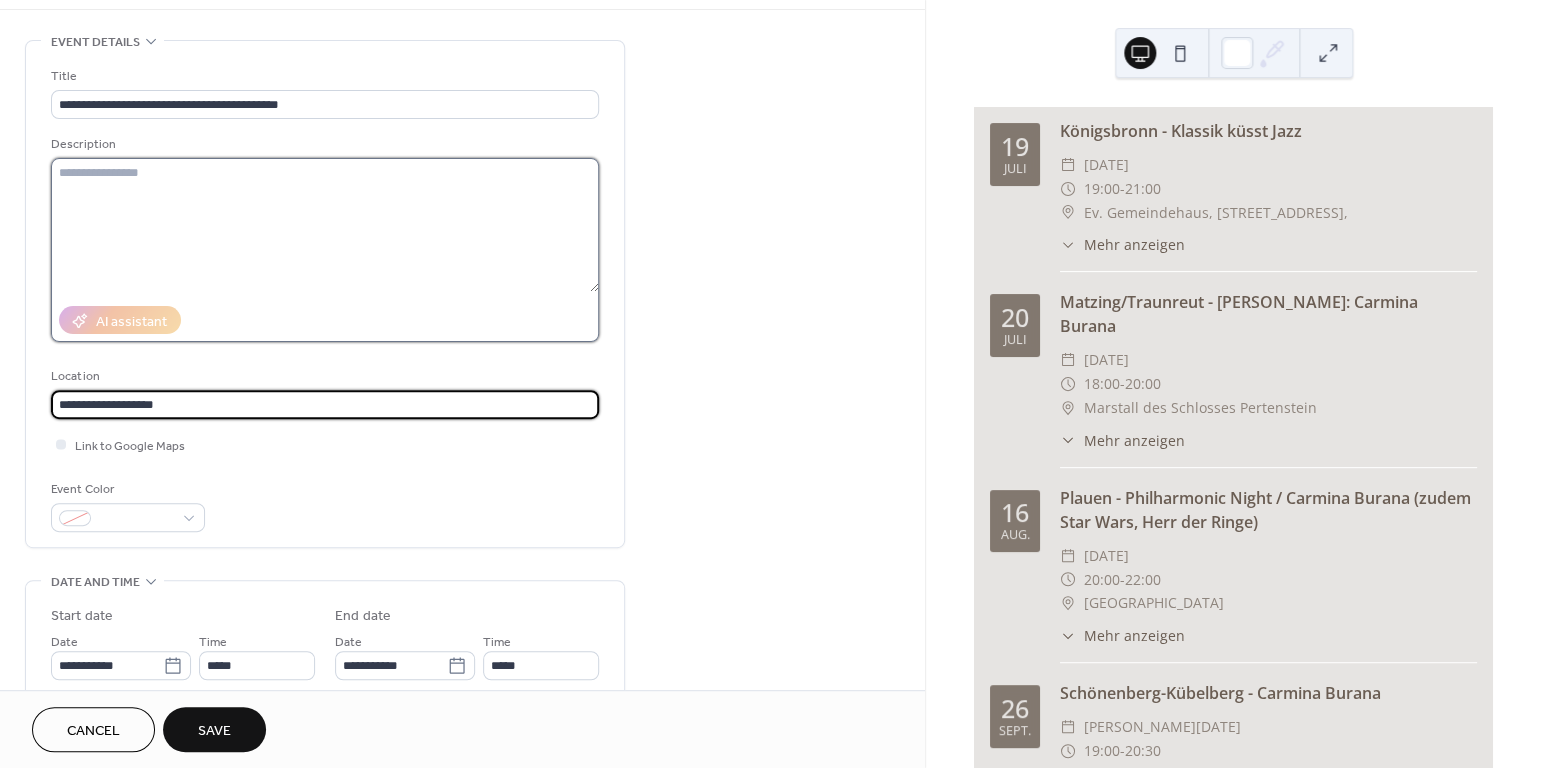 click at bounding box center (325, 225) 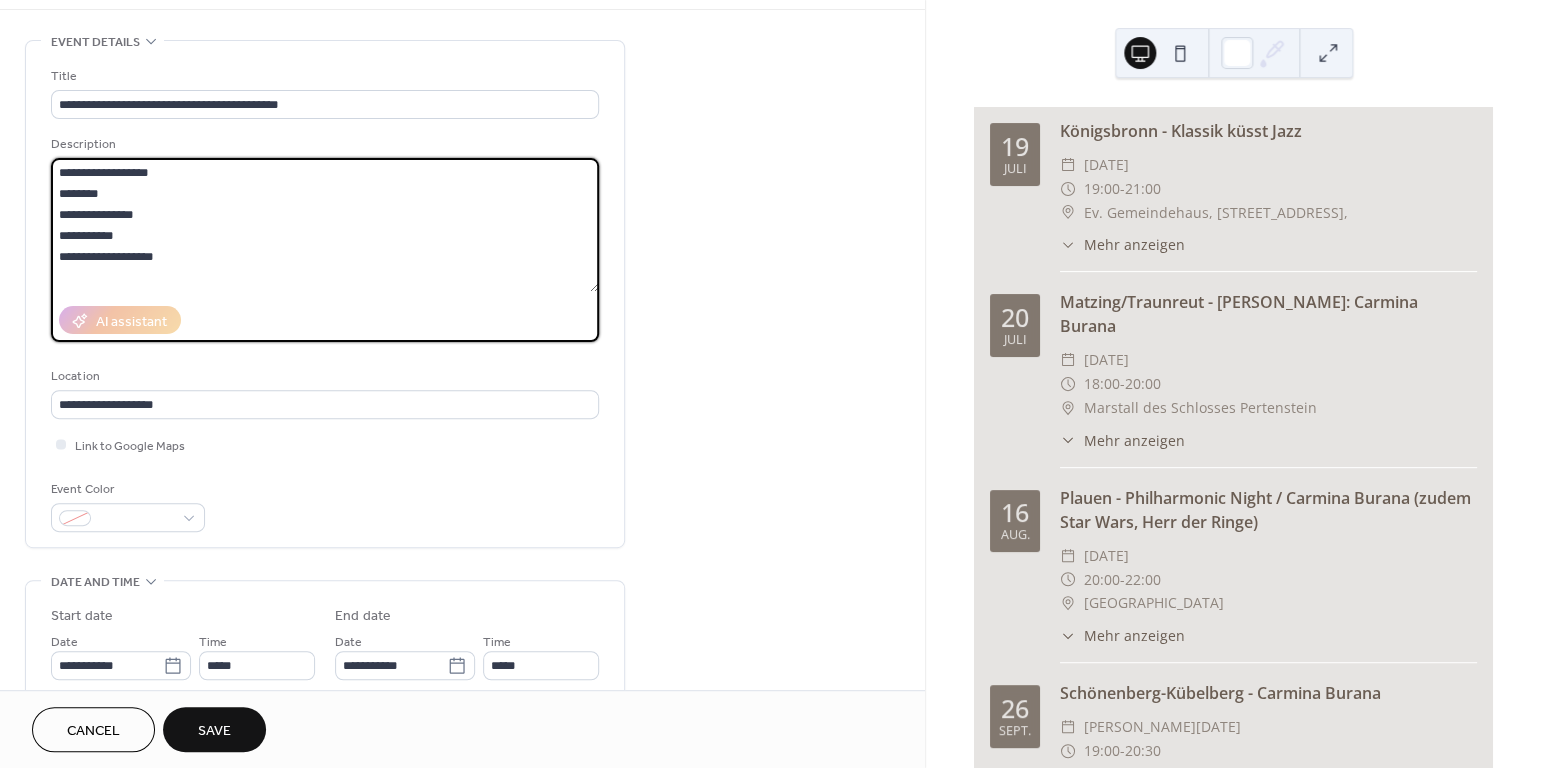 drag, startPoint x: 61, startPoint y: 176, endPoint x: 165, endPoint y: 244, distance: 124.2578 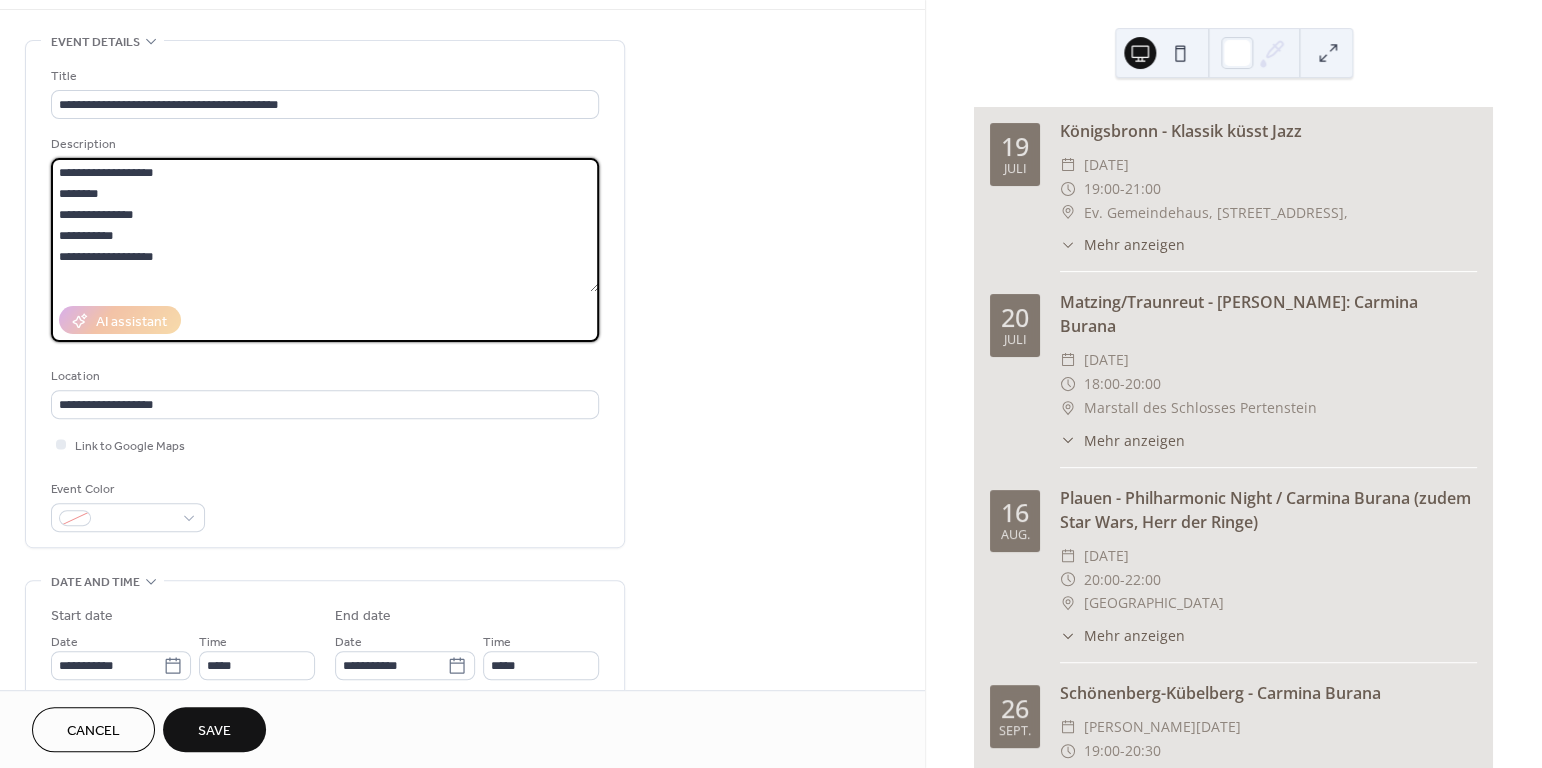 drag, startPoint x: 61, startPoint y: 174, endPoint x: 208, endPoint y: 262, distance: 171.32718 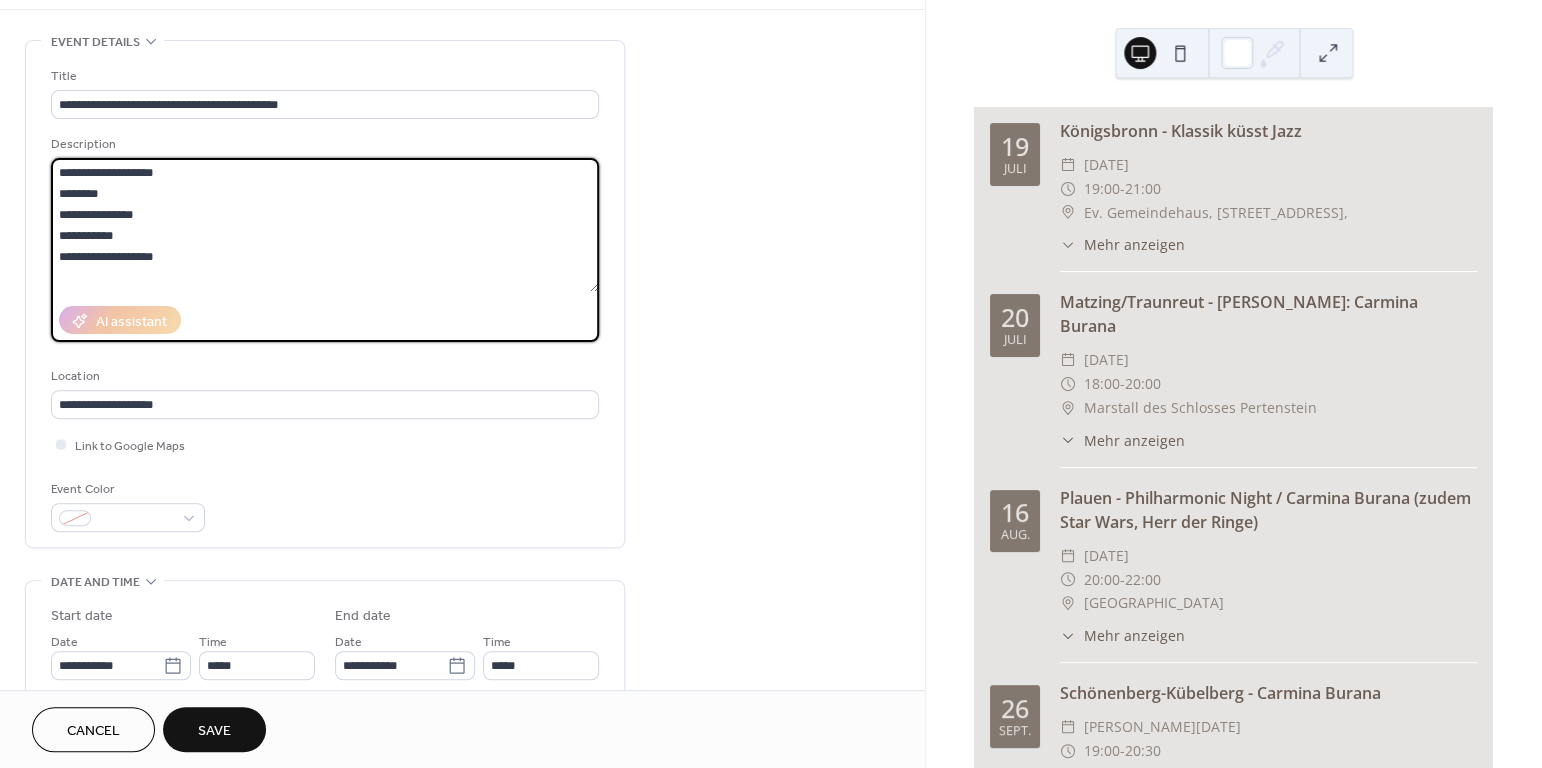 type on "**********" 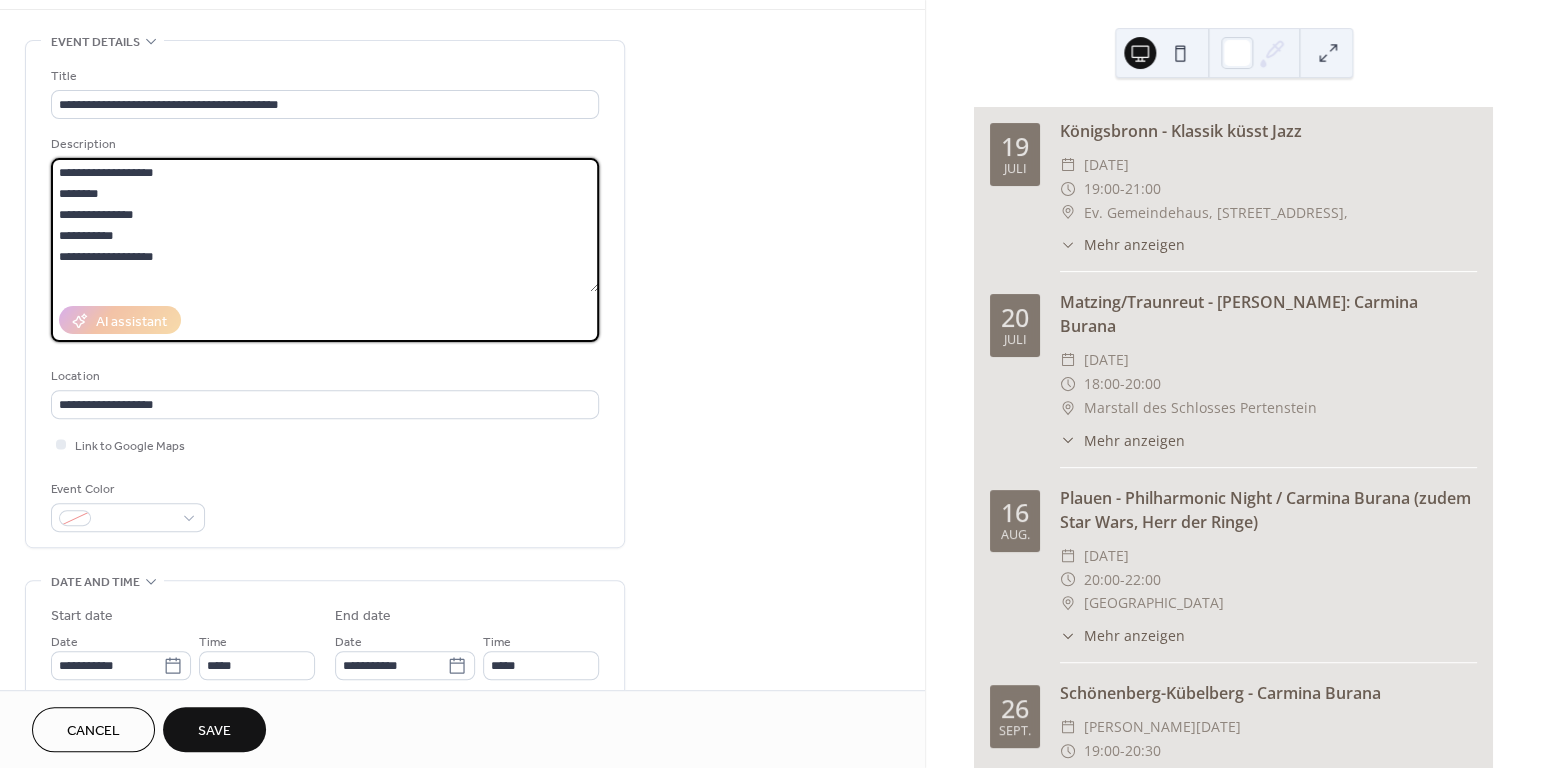 click on "Save" at bounding box center [214, 731] 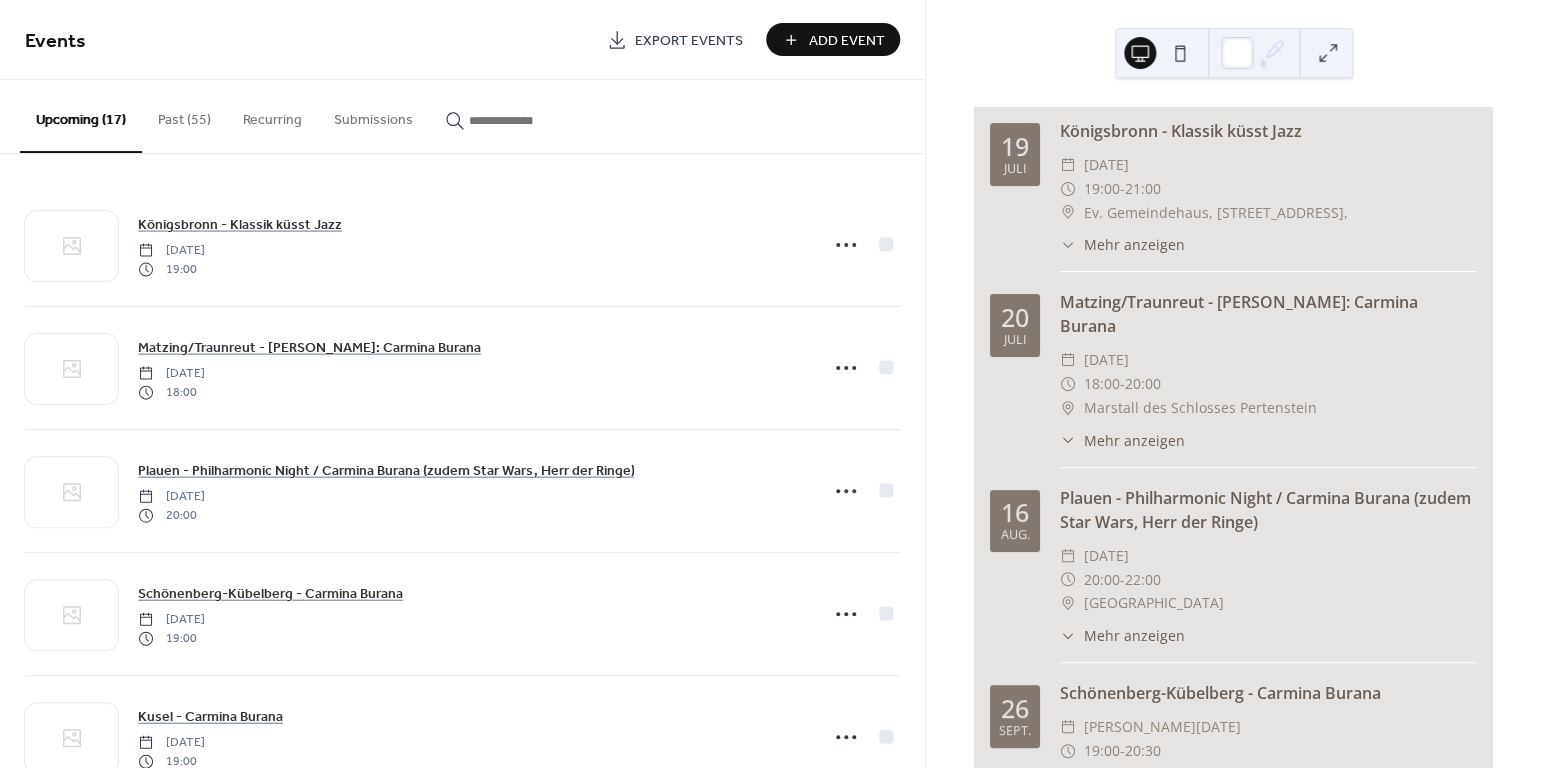 click on "Add Event" at bounding box center (847, 41) 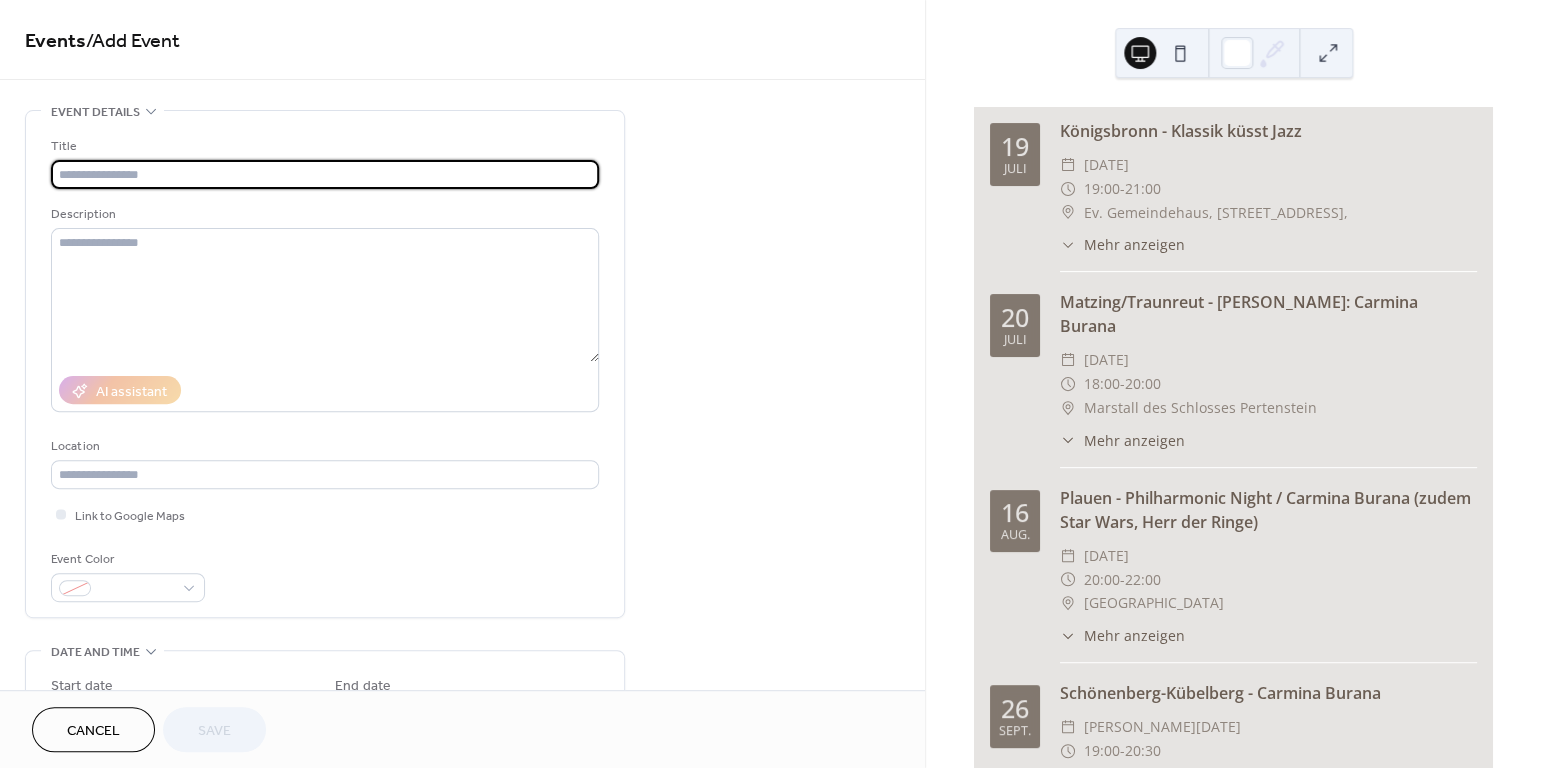 click at bounding box center (325, 174) 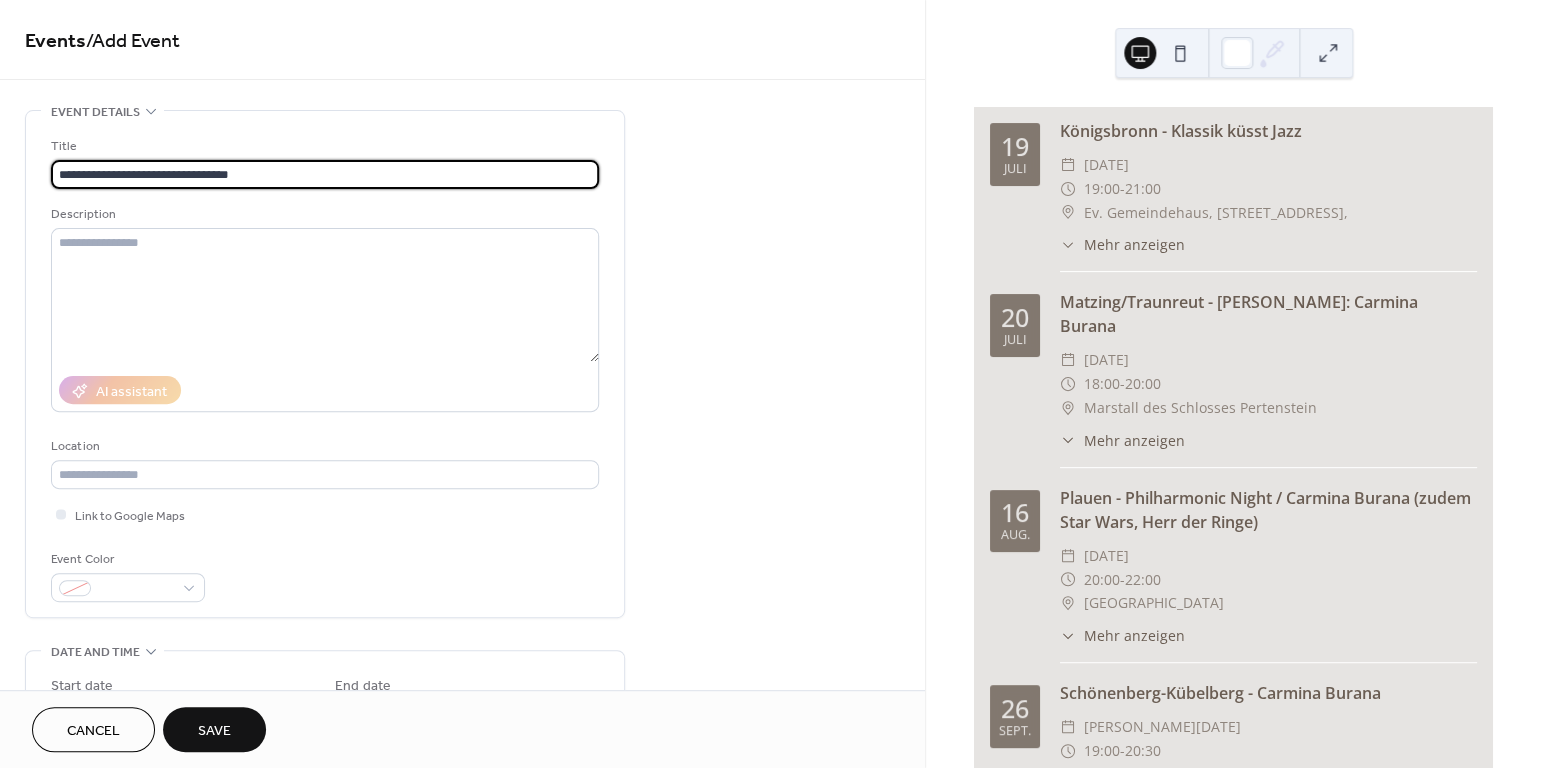 click on "**********" at bounding box center [325, 174] 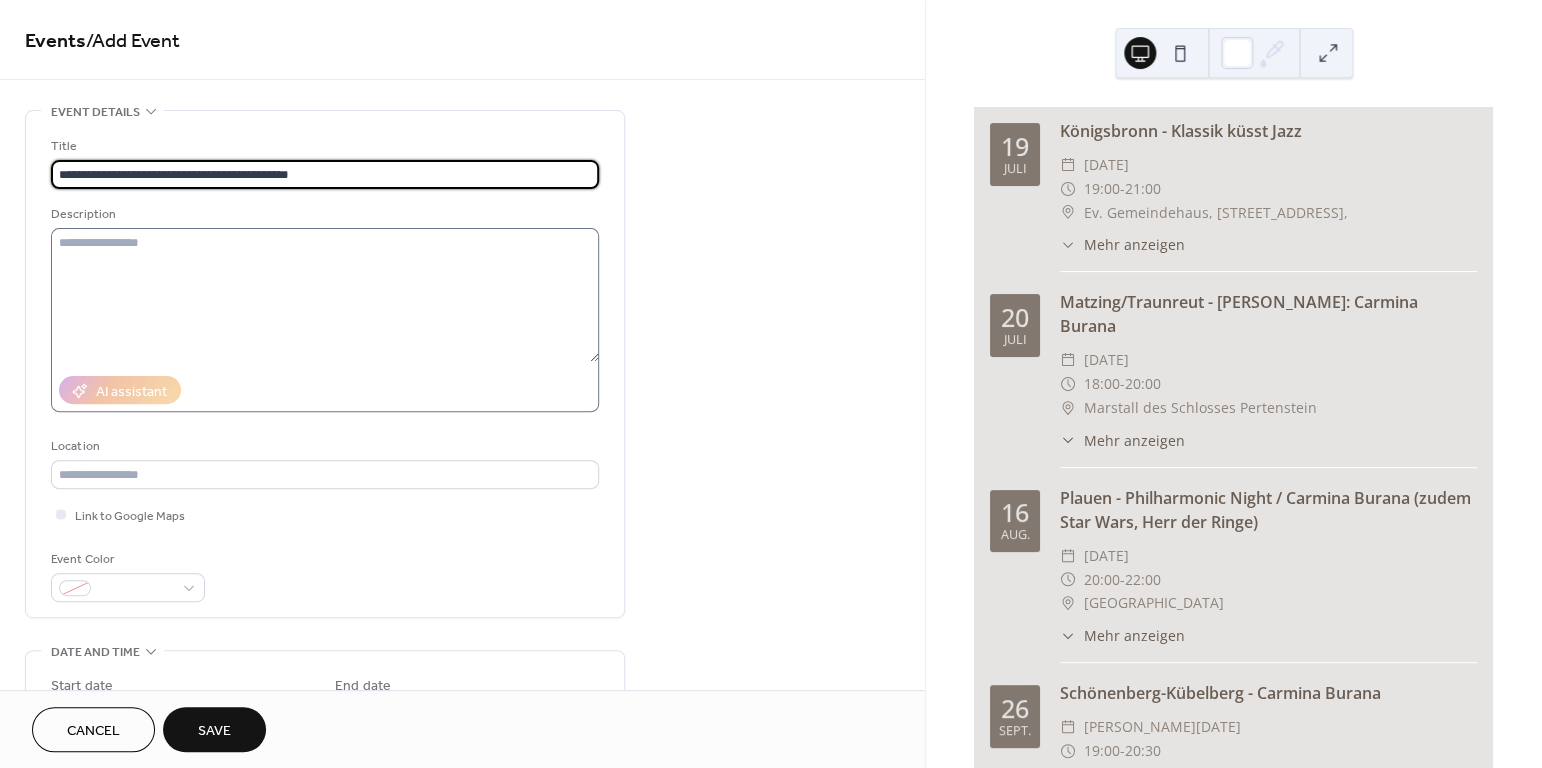 type on "**********" 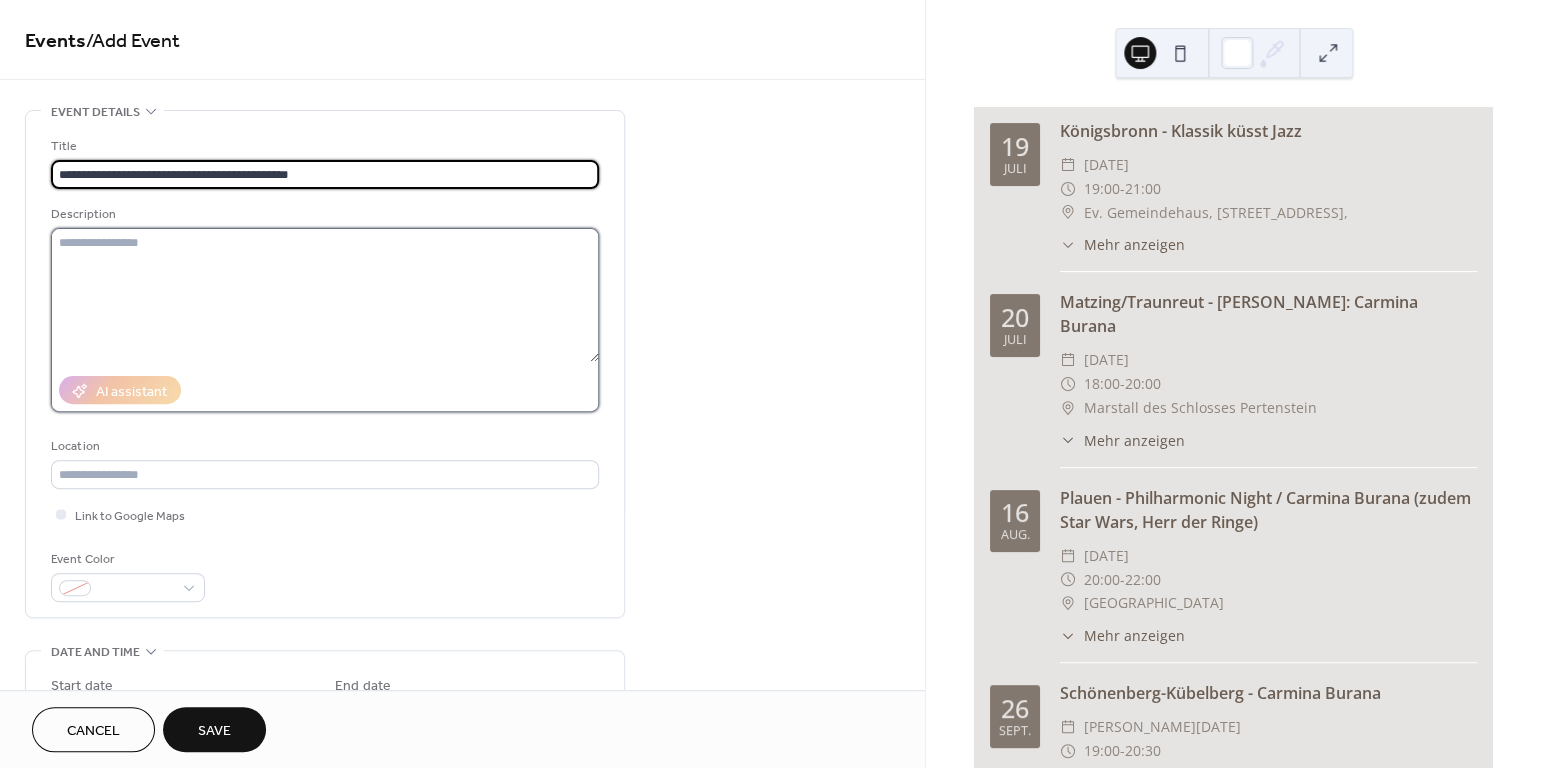 click at bounding box center (325, 295) 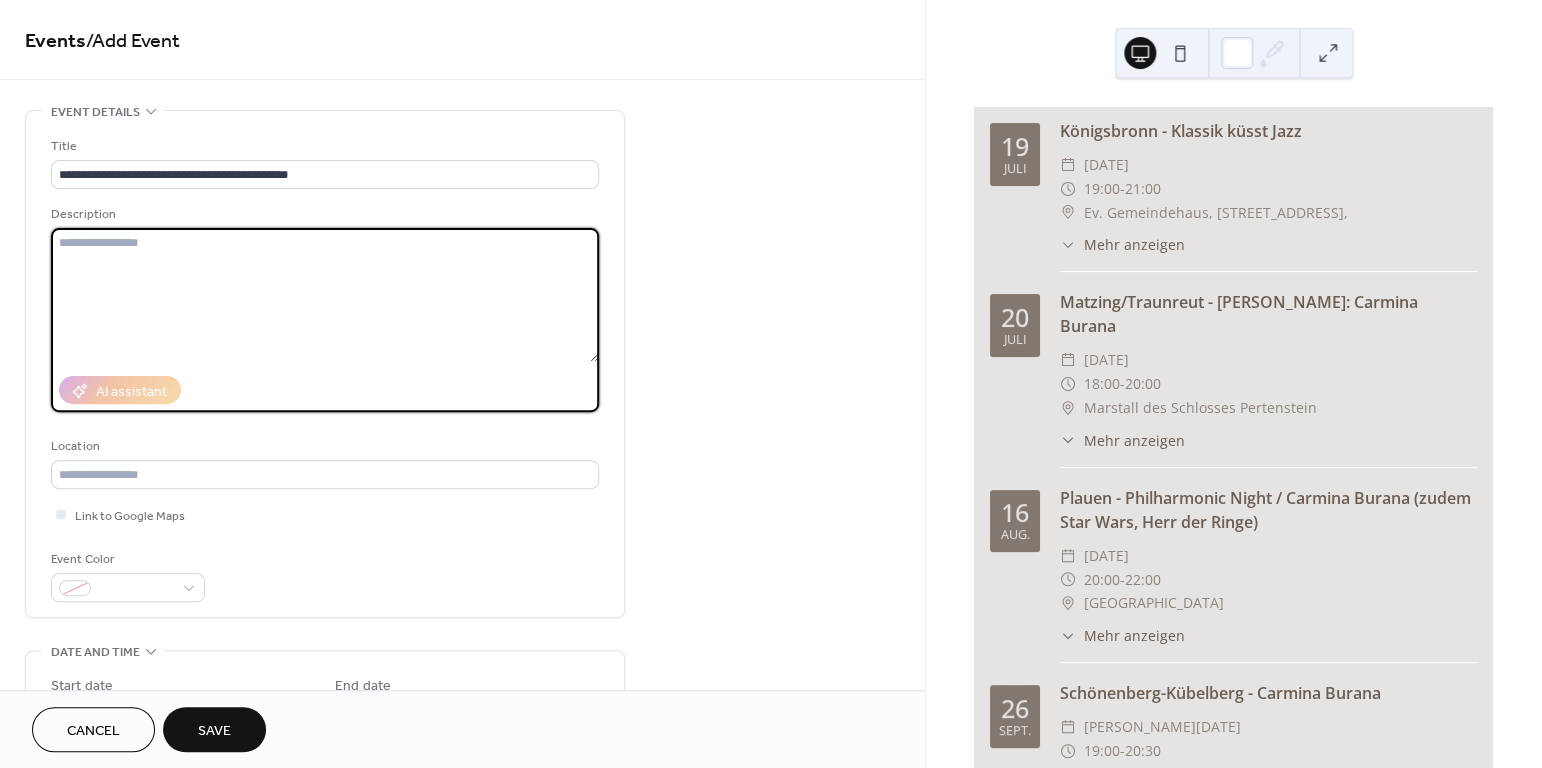 paste on "**********" 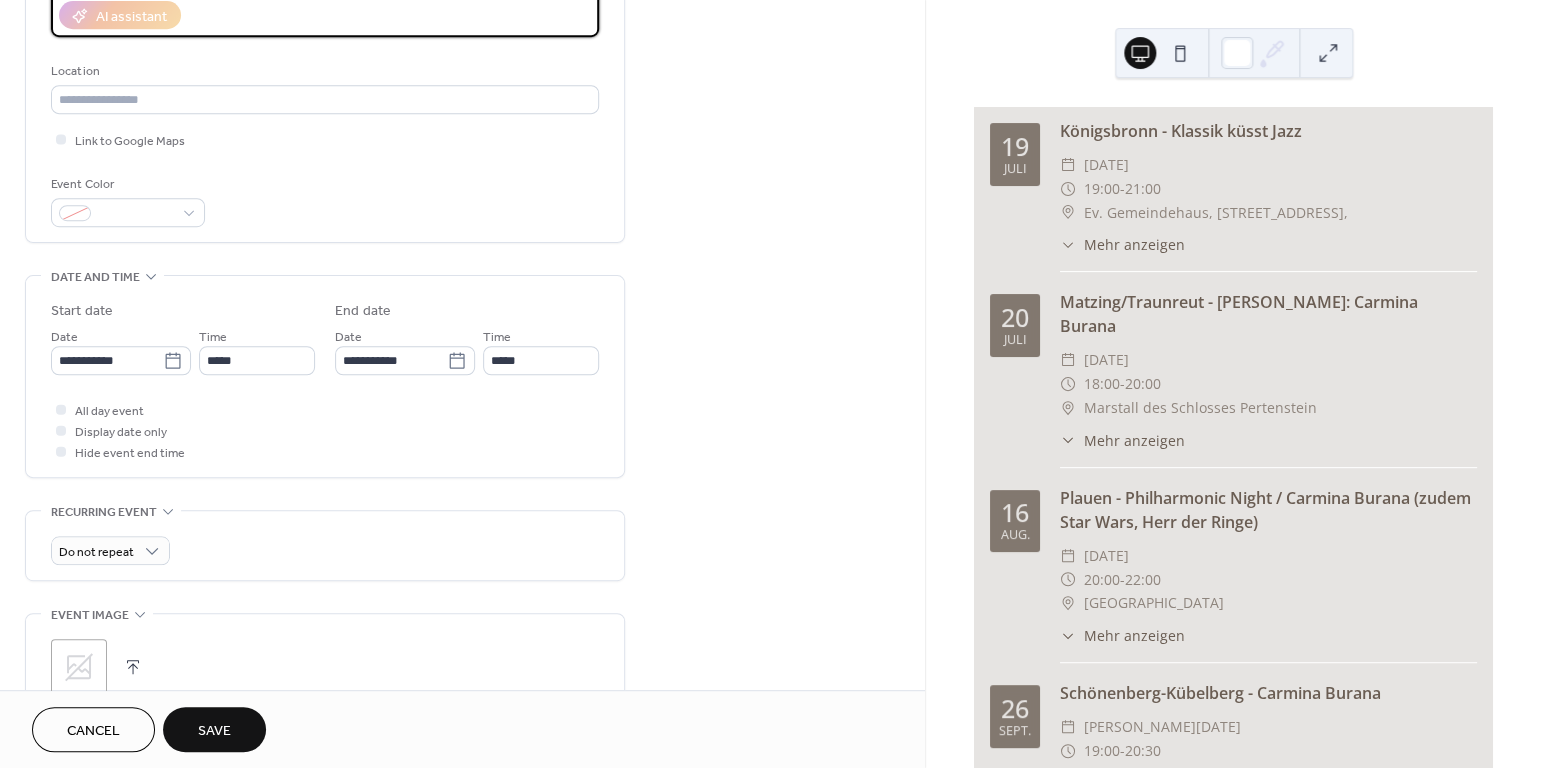 scroll, scrollTop: 378, scrollLeft: 0, axis: vertical 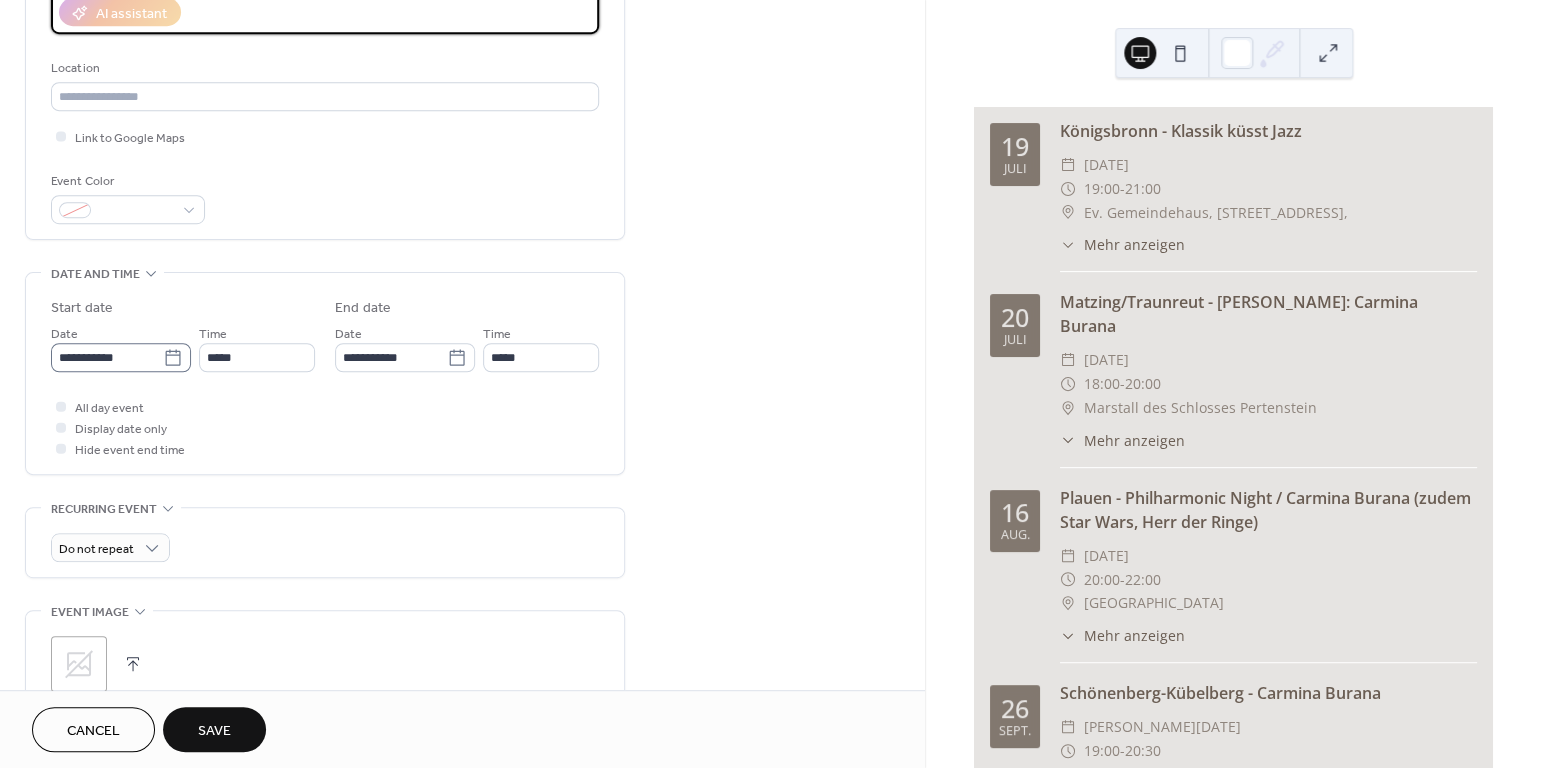 type on "**********" 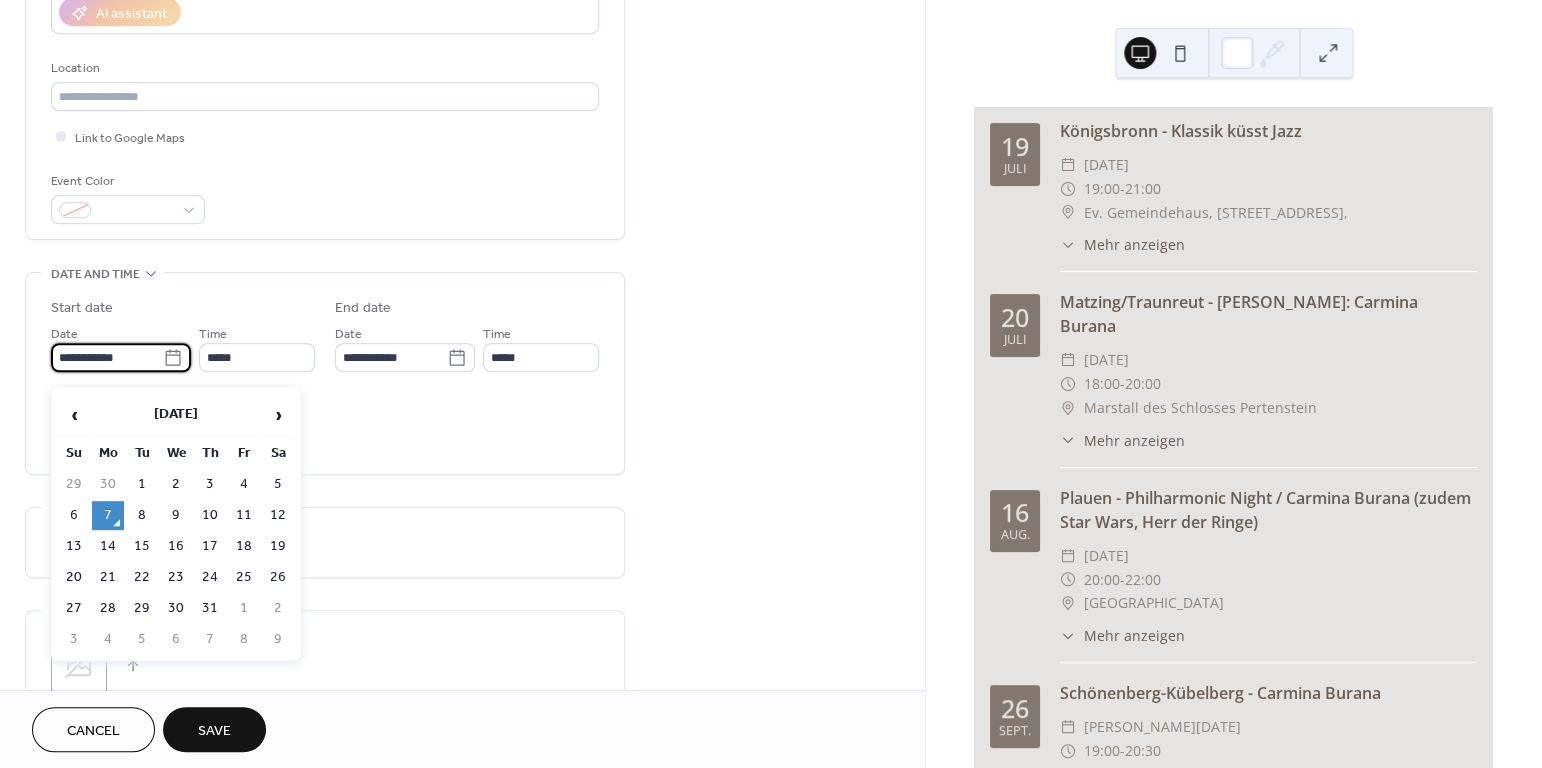 click on "**********" at bounding box center [107, 357] 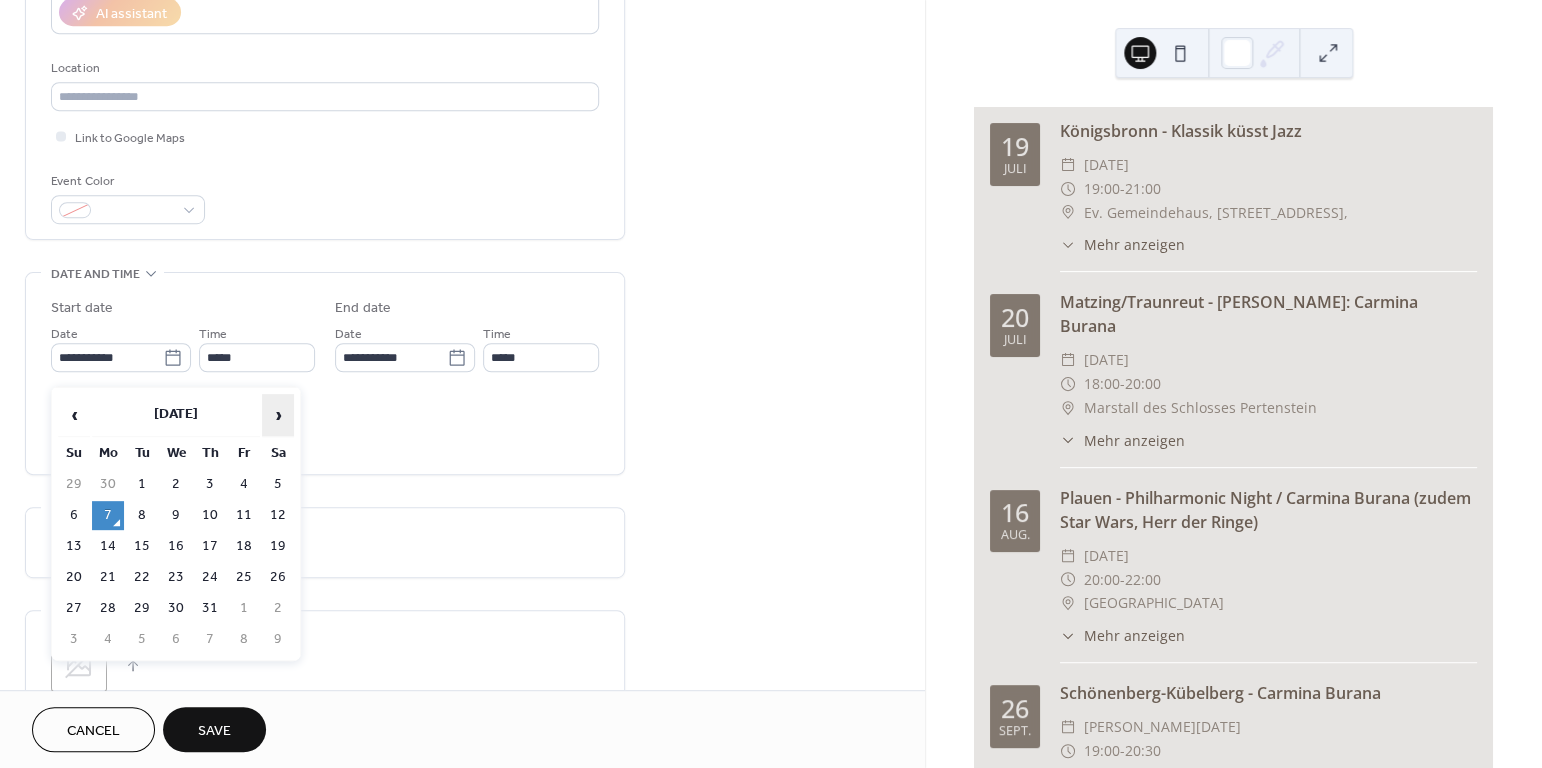click on "›" at bounding box center (278, 415) 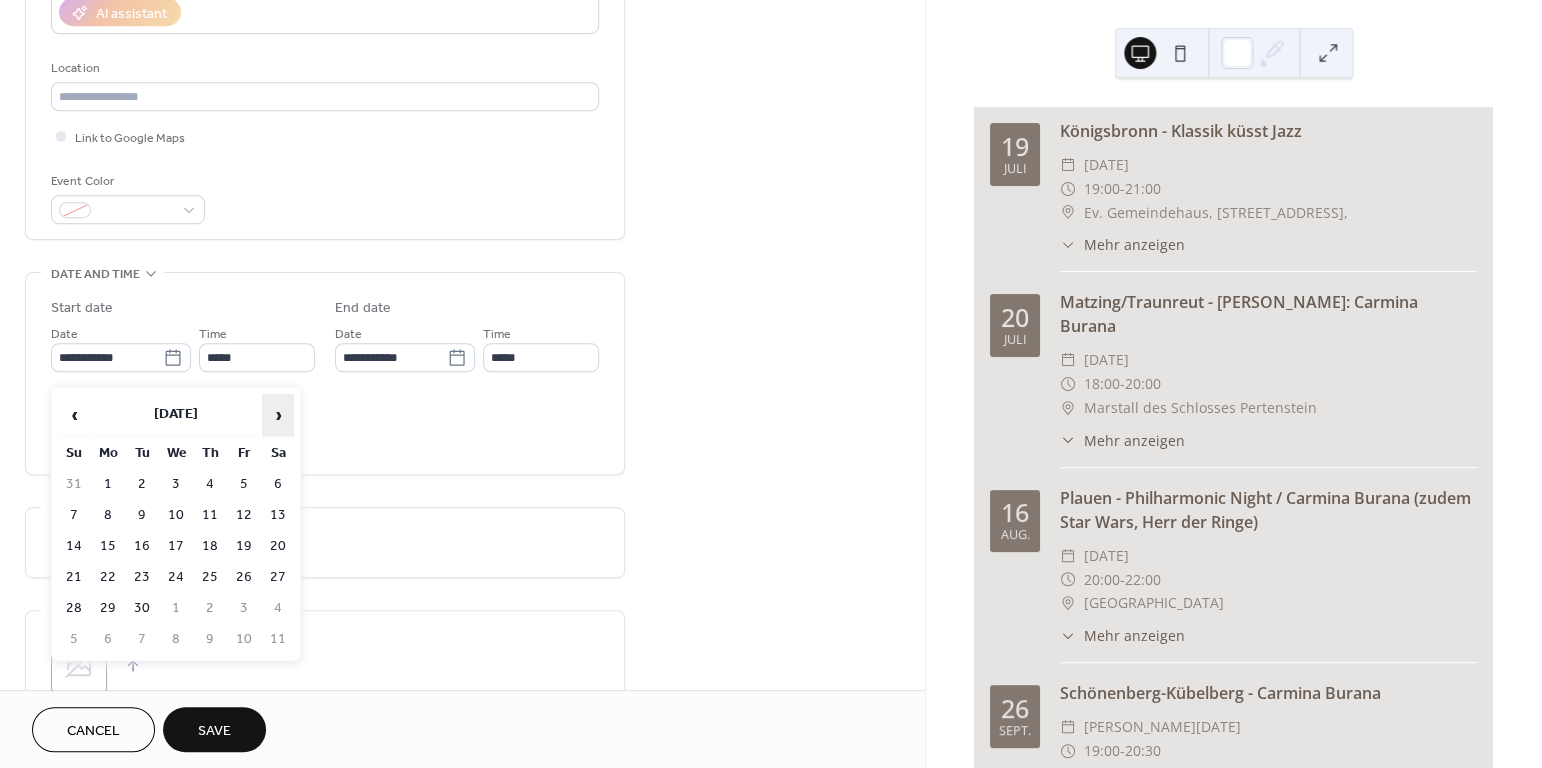 click on "›" at bounding box center (278, 415) 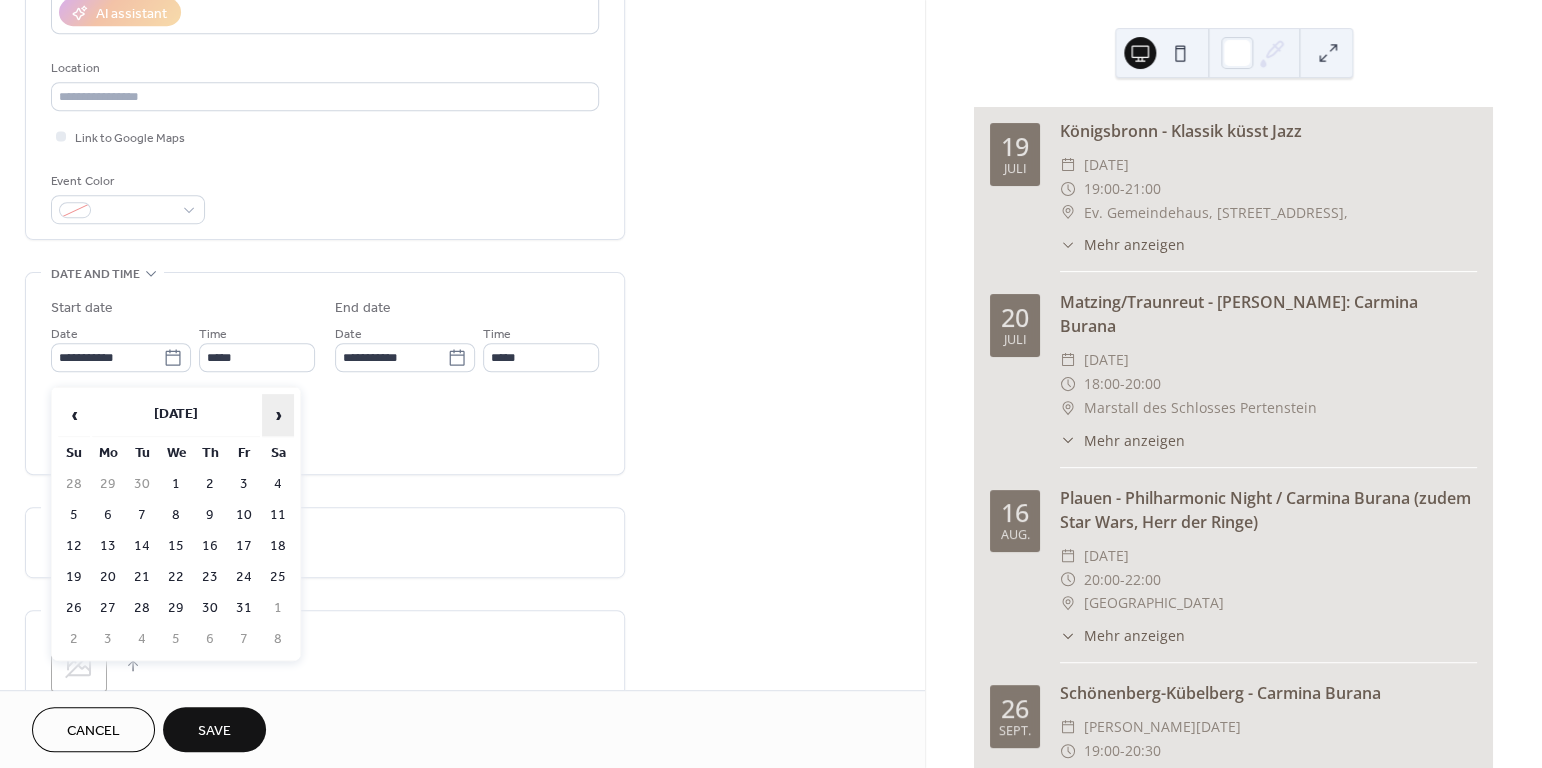 click on "›" at bounding box center (278, 415) 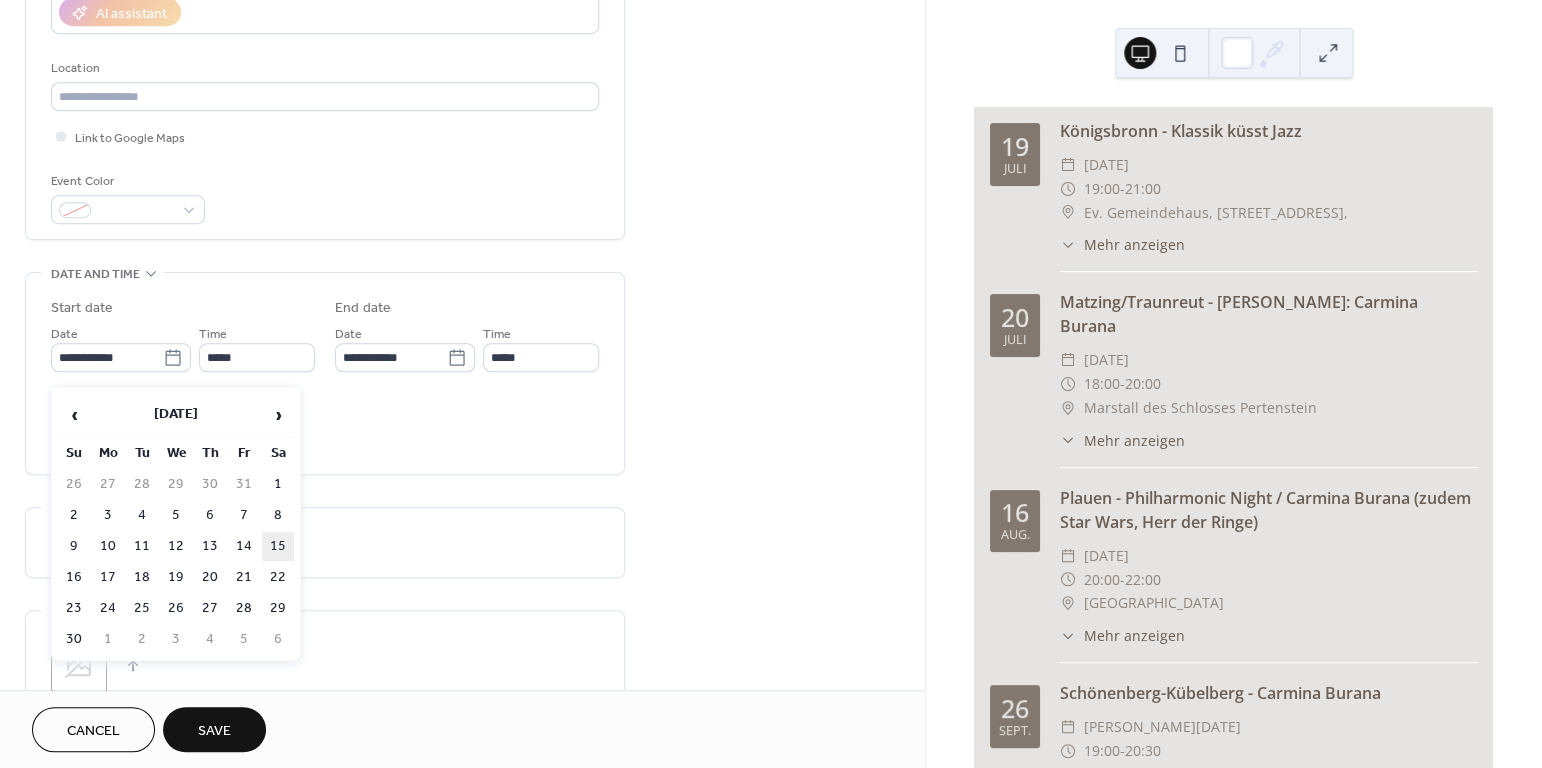 click on "15" at bounding box center [278, 546] 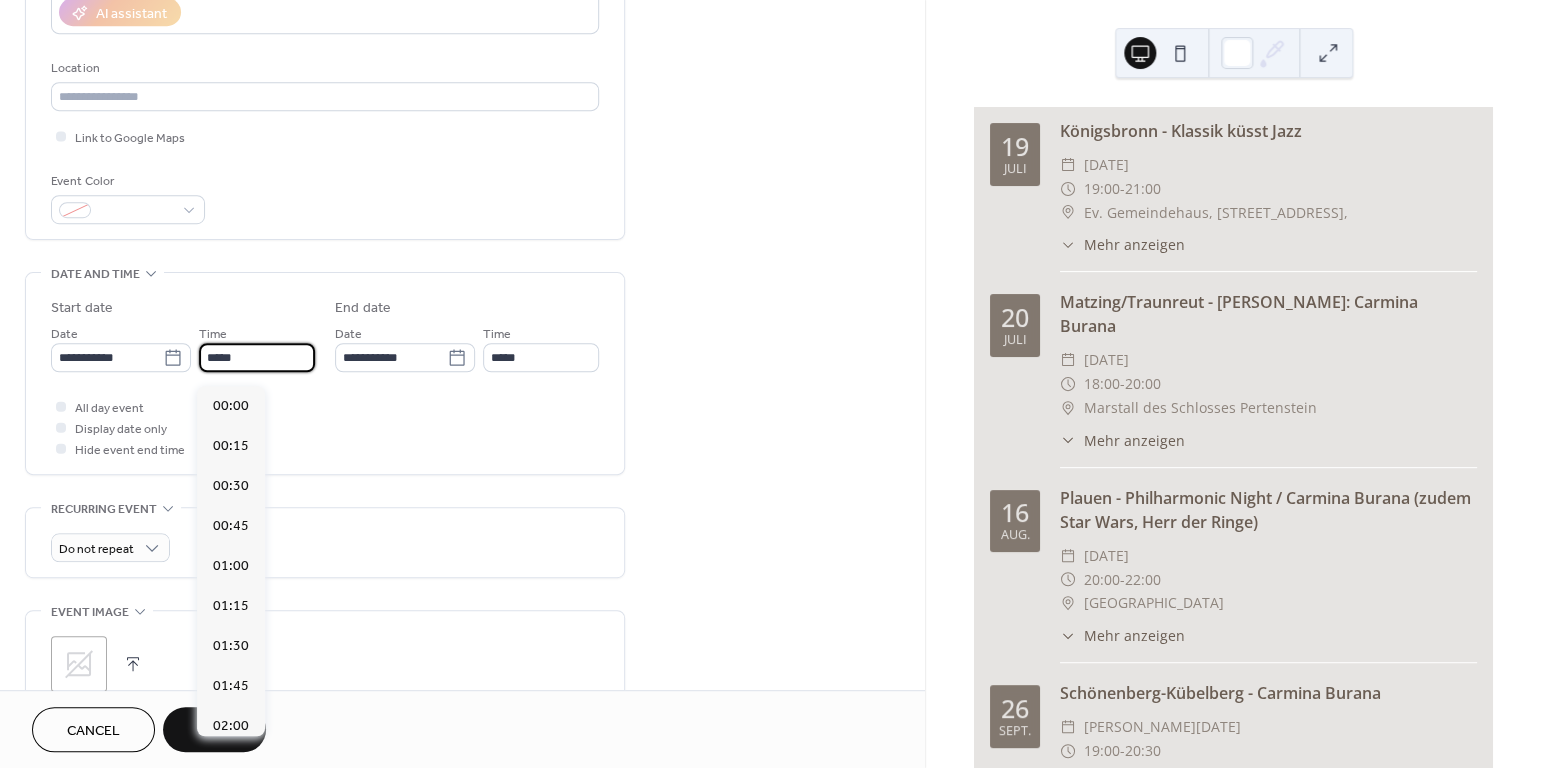 click on "*****" at bounding box center [257, 357] 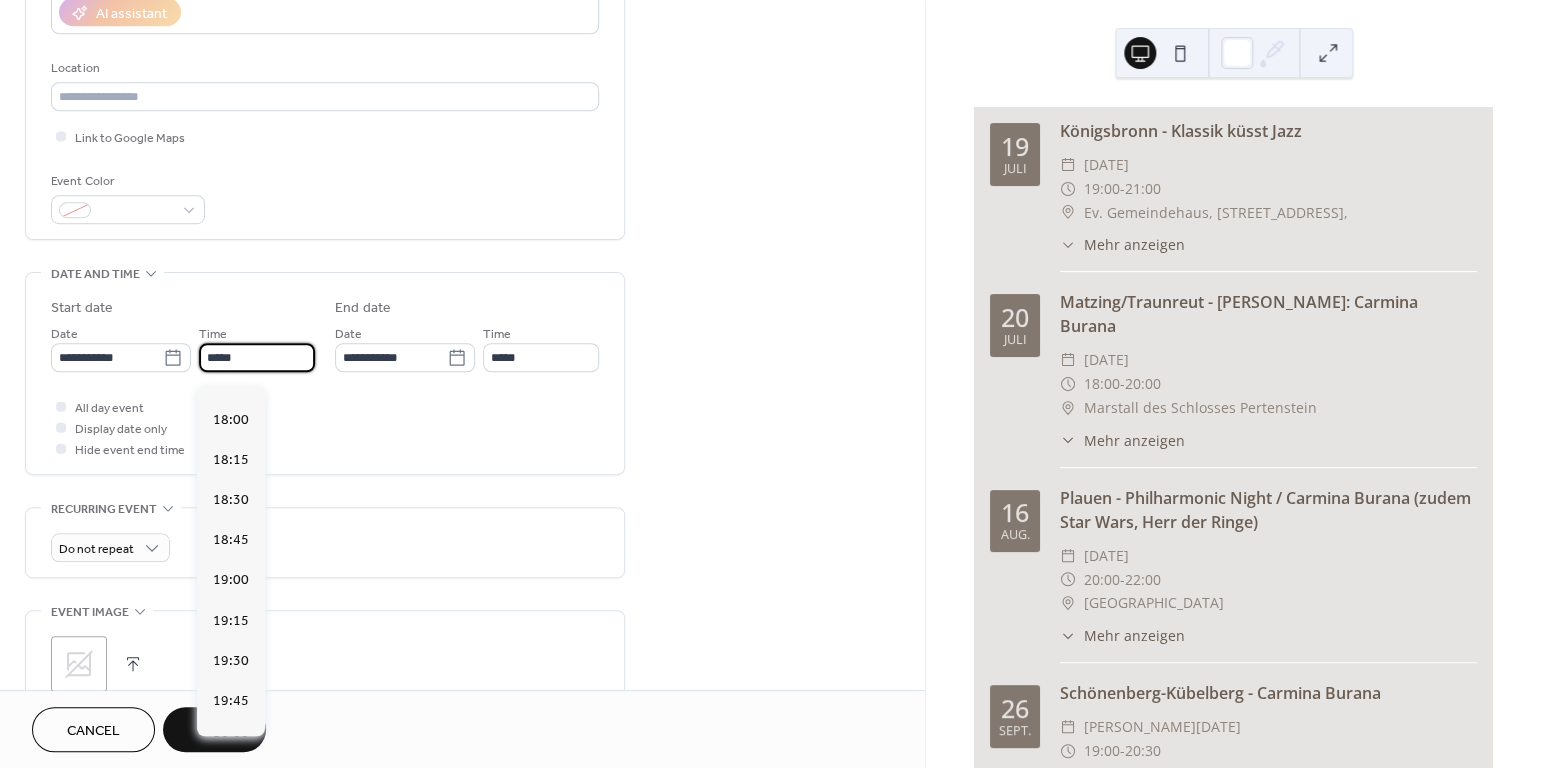 scroll, scrollTop: 2874, scrollLeft: 0, axis: vertical 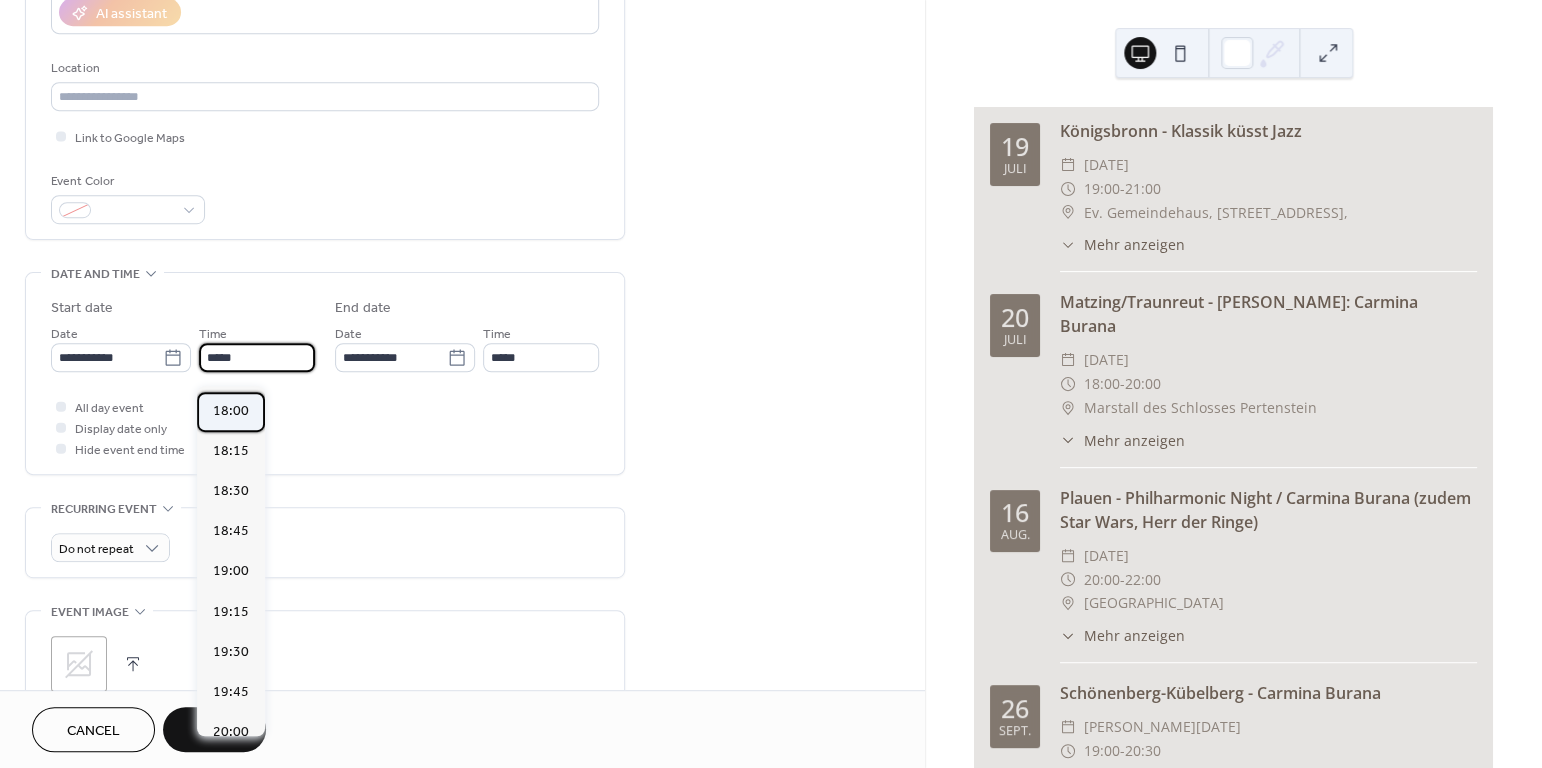 click on "18:00" at bounding box center [231, 411] 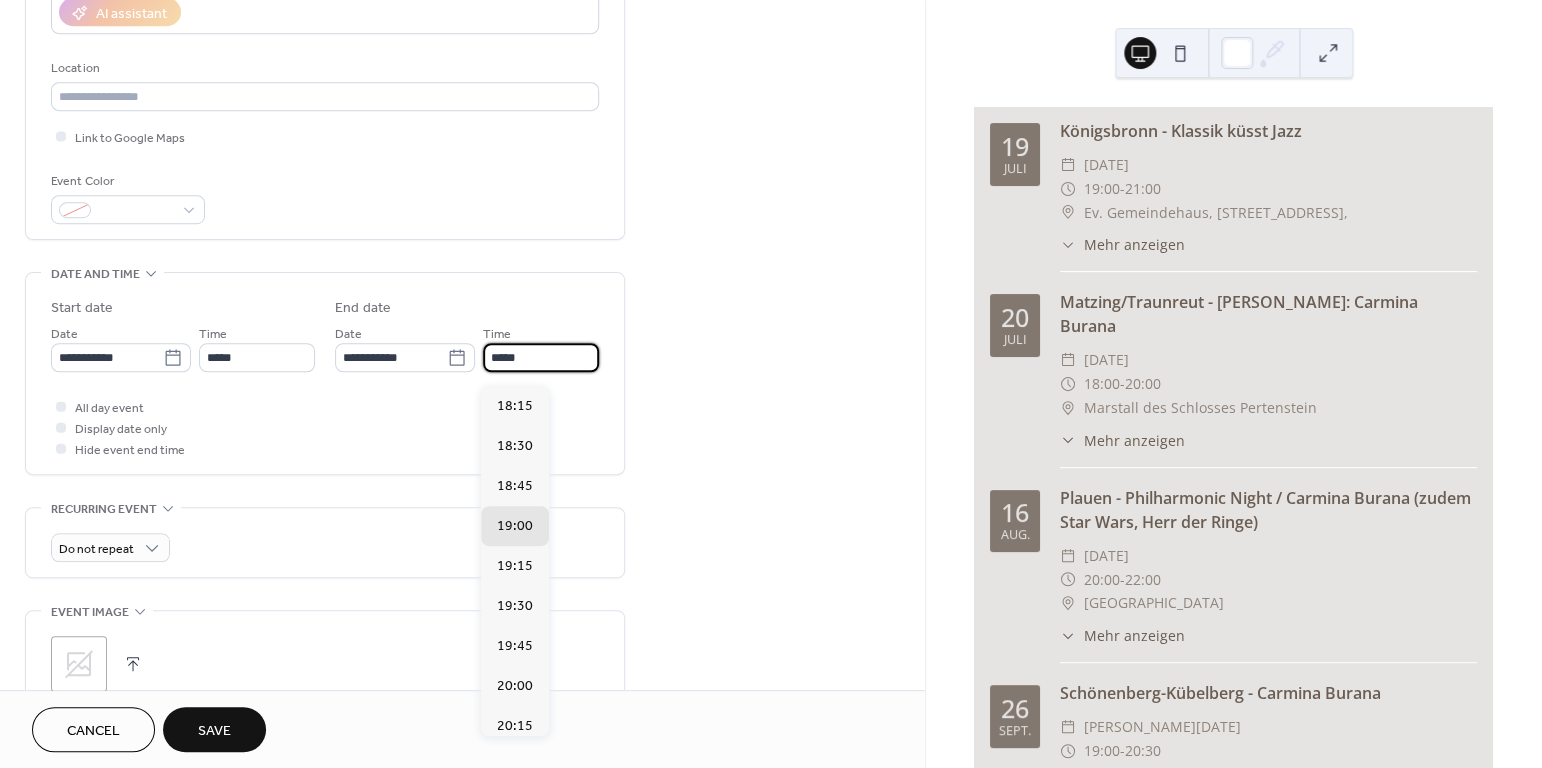click on "*****" at bounding box center [541, 357] 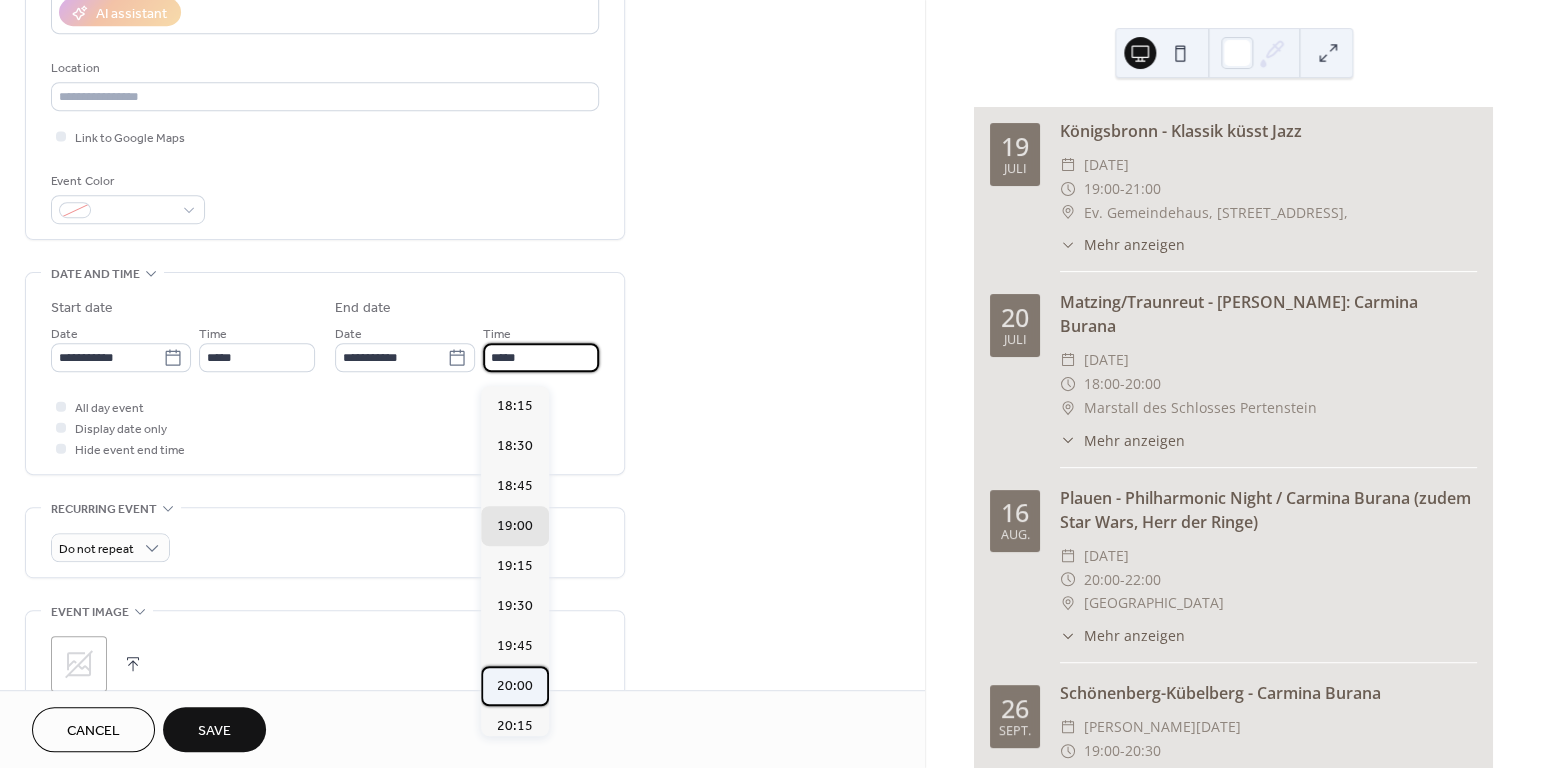 click on "20:00" at bounding box center (515, 685) 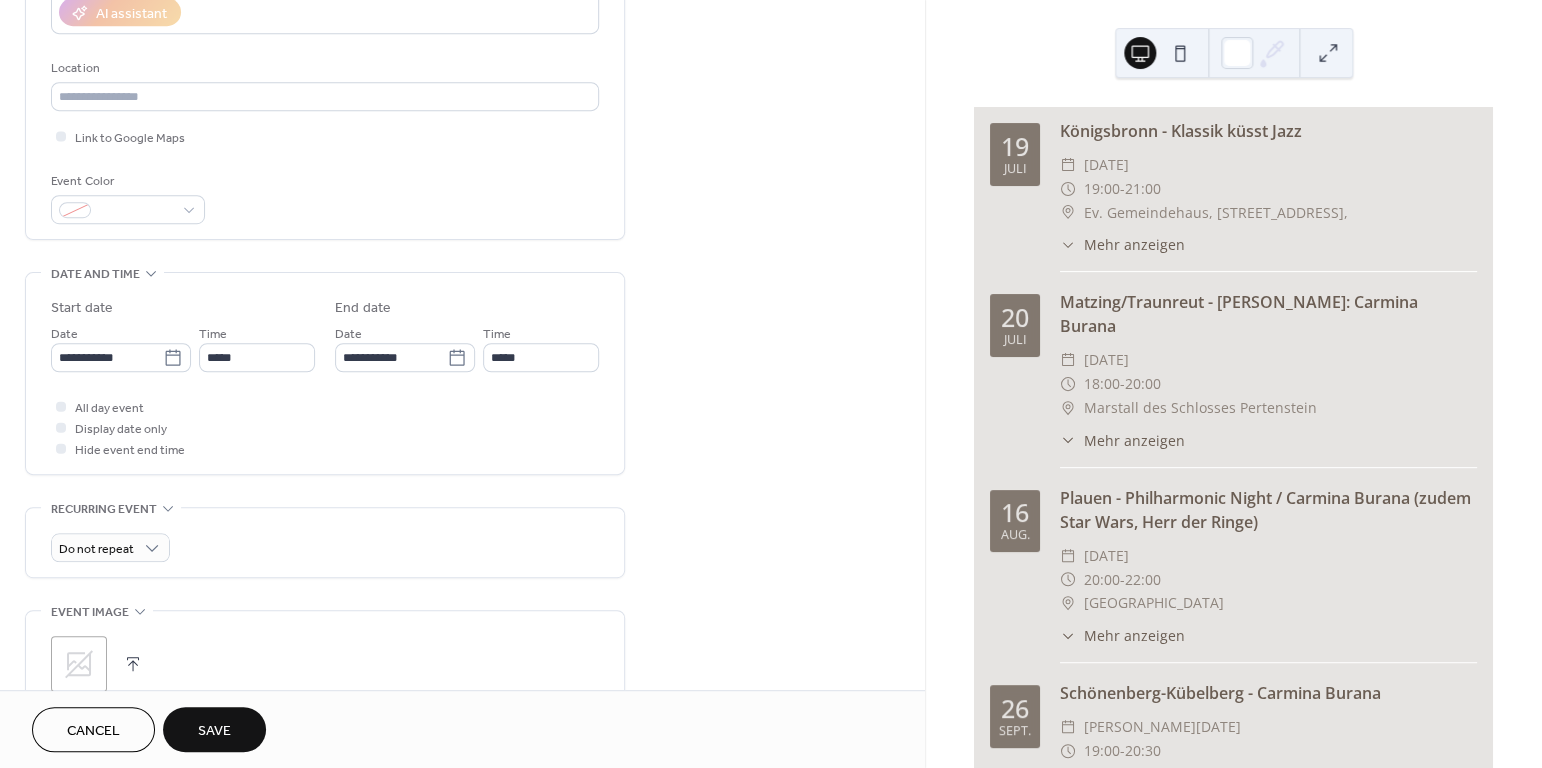 click on "Save" at bounding box center [214, 729] 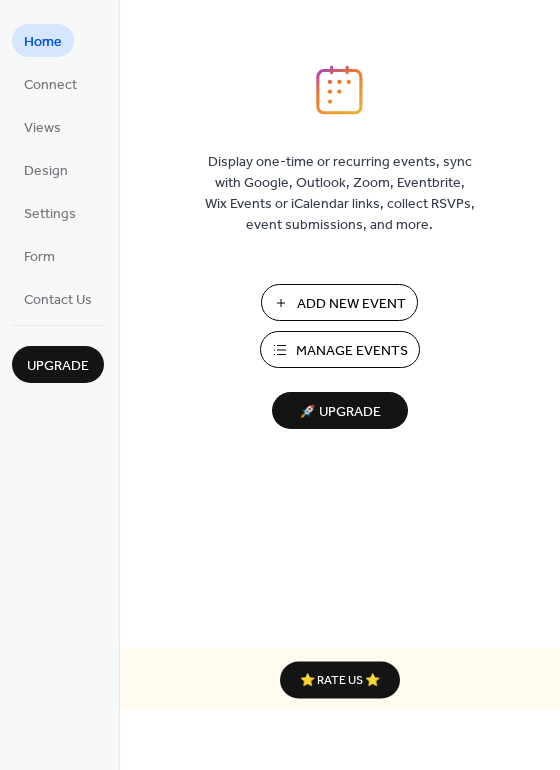 scroll, scrollTop: 0, scrollLeft: 0, axis: both 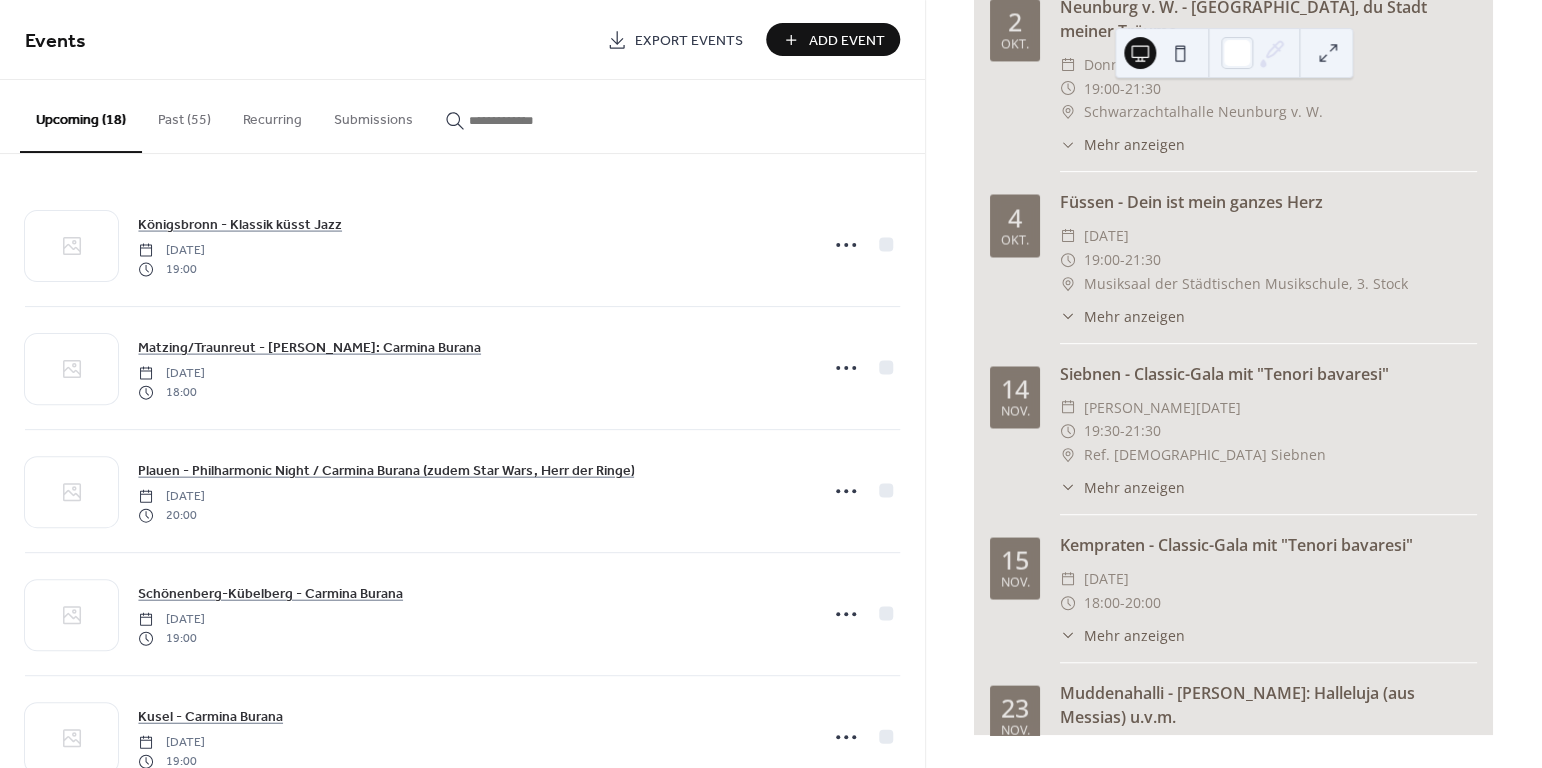 click on "​ 19:30 - 21:30" at bounding box center [1268, 431] 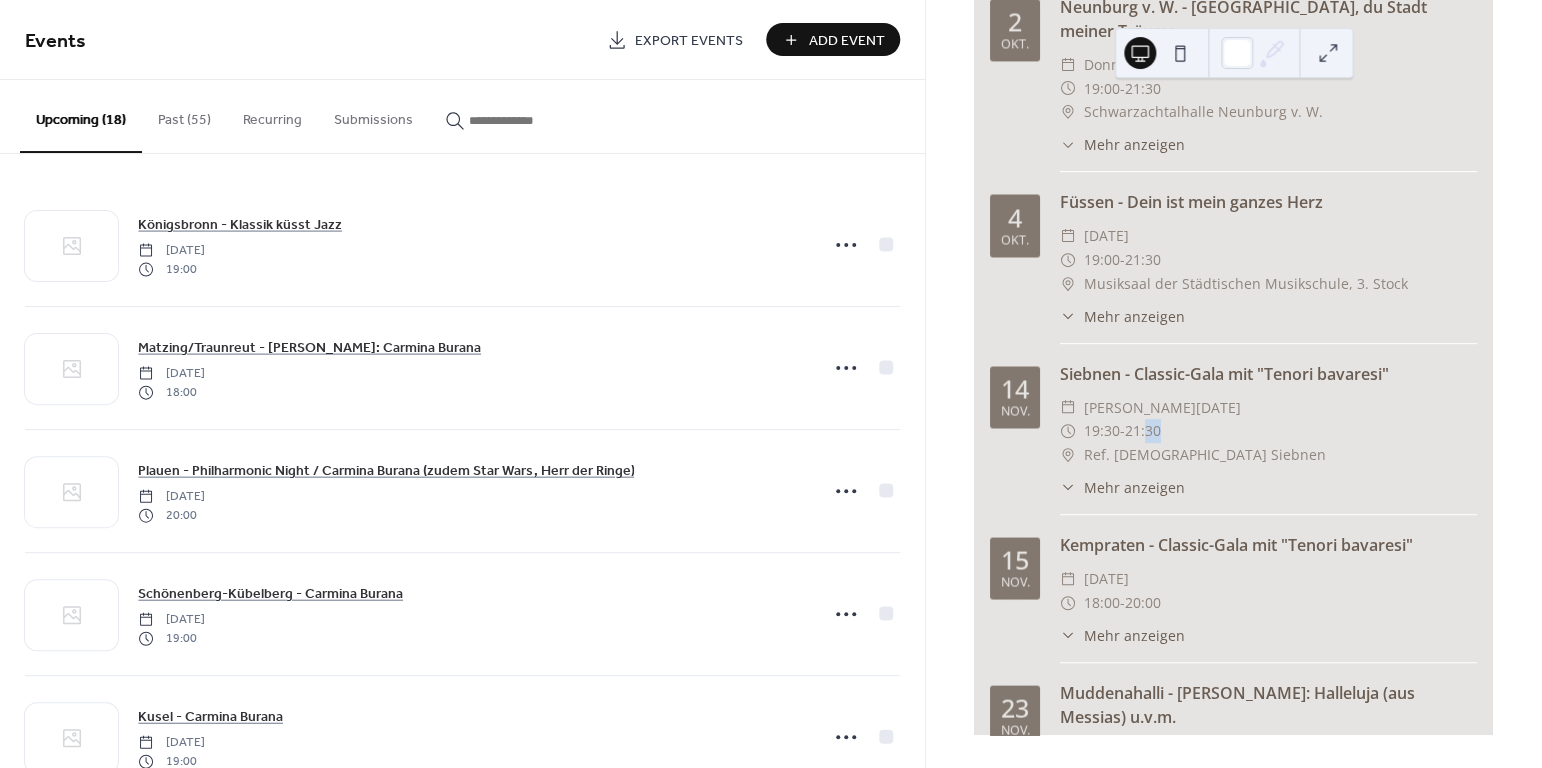 click on "​ 19:30 - 21:30" at bounding box center [1268, 431] 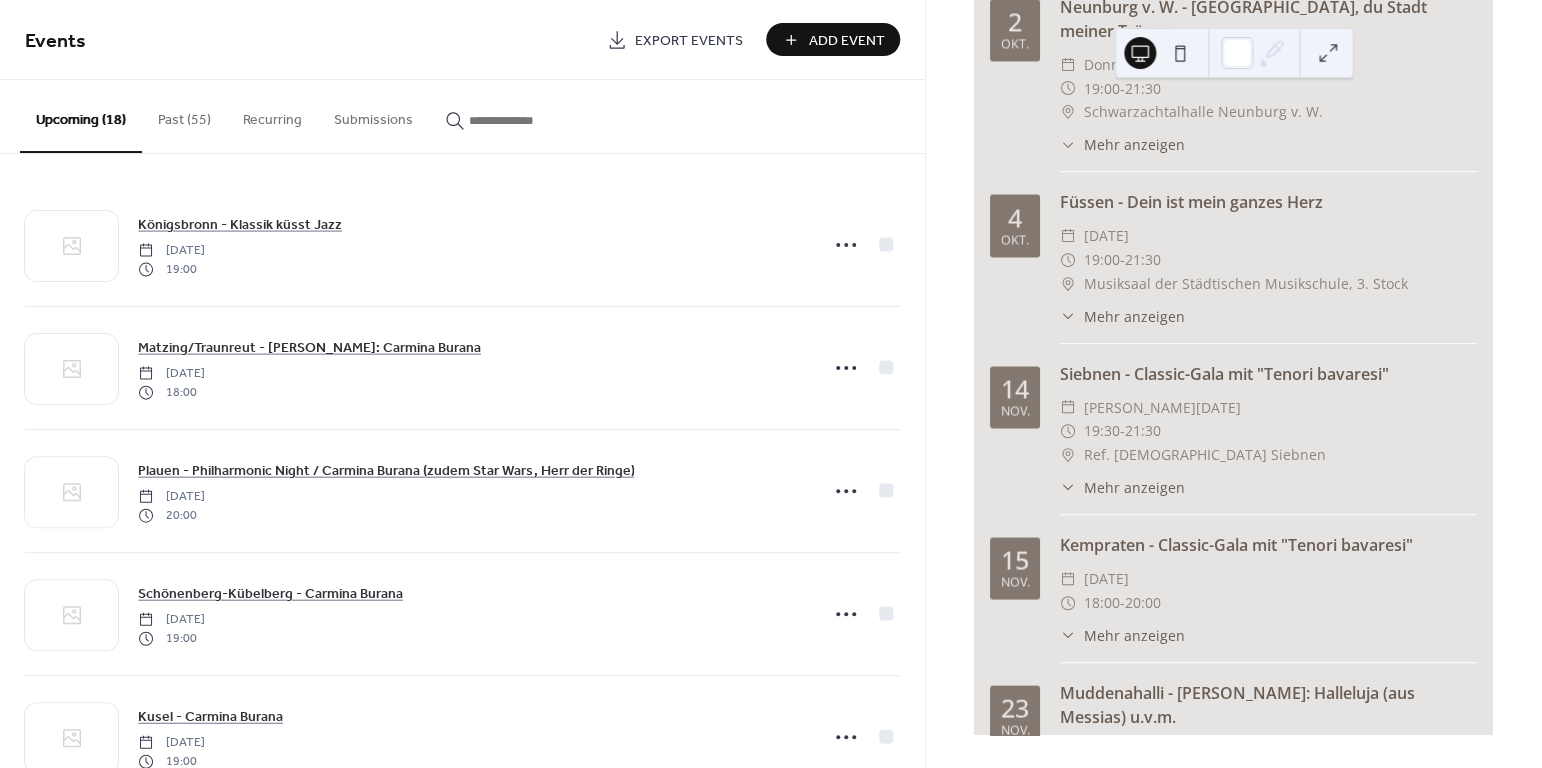click on "​ Freitag, November 14, 2025" at bounding box center [1268, 408] 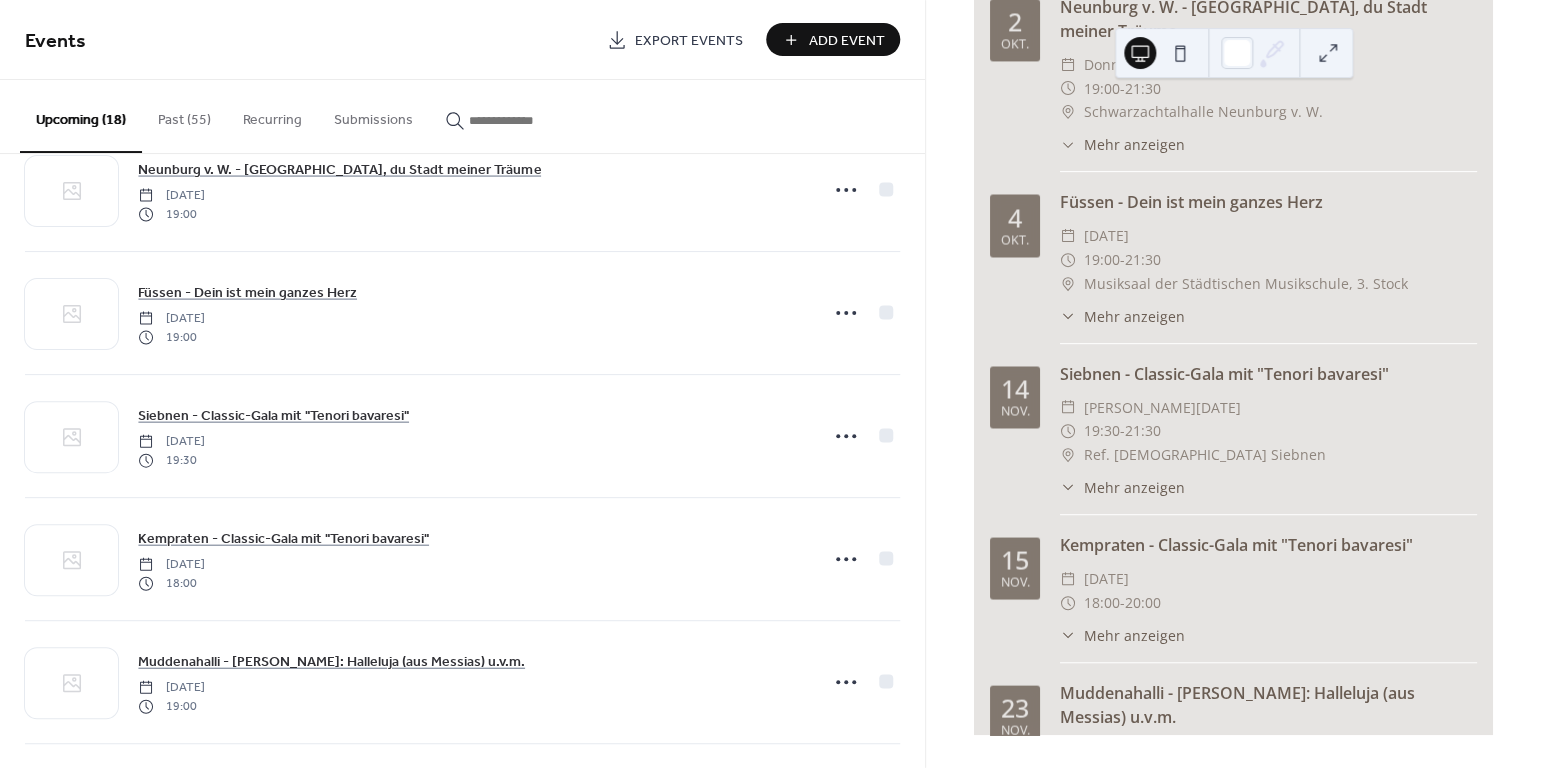 scroll, scrollTop: 779, scrollLeft: 0, axis: vertical 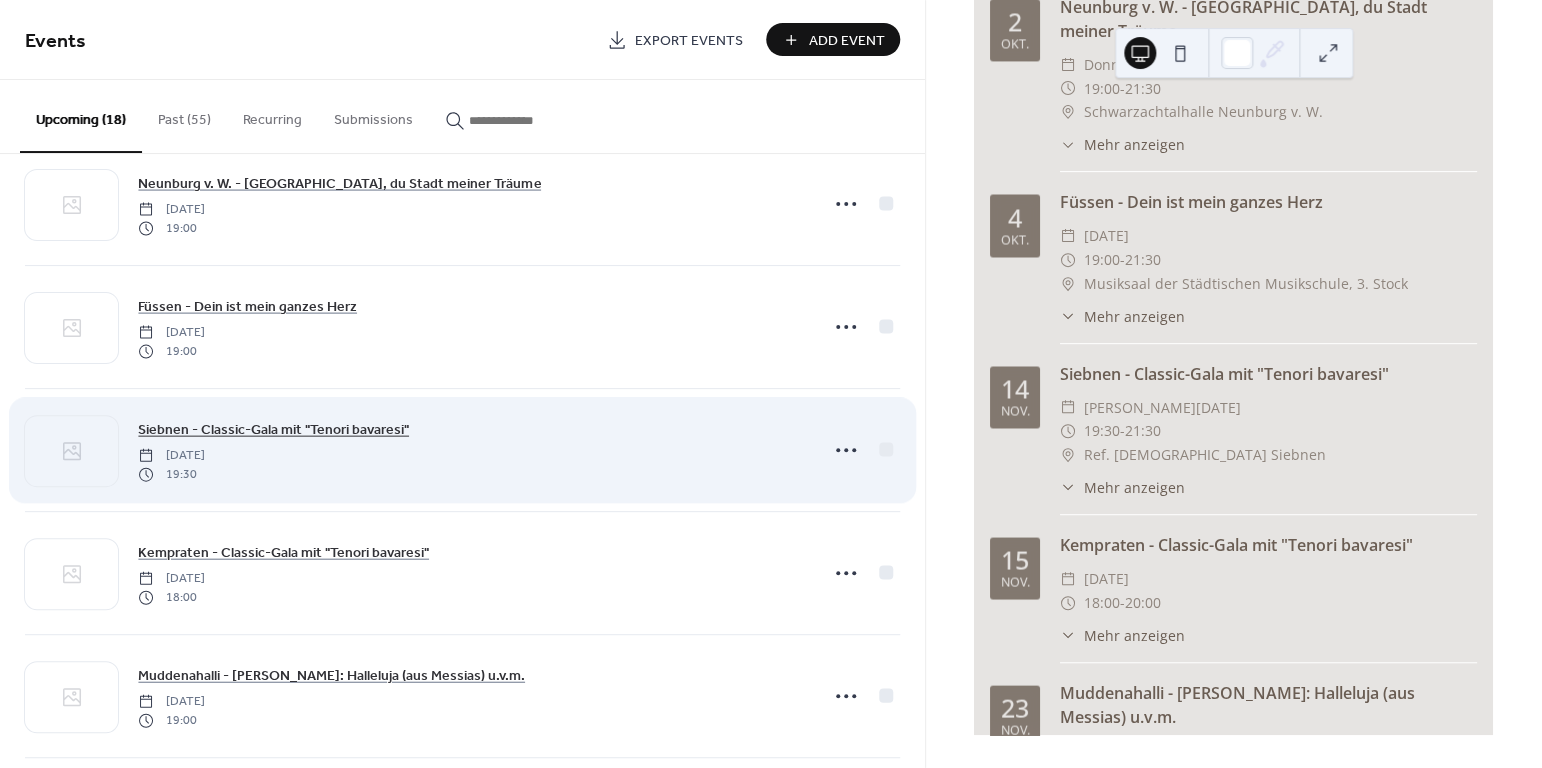 click on "Siebnen - Classic-Gala mit "Tenori bavaresi"" at bounding box center (273, 430) 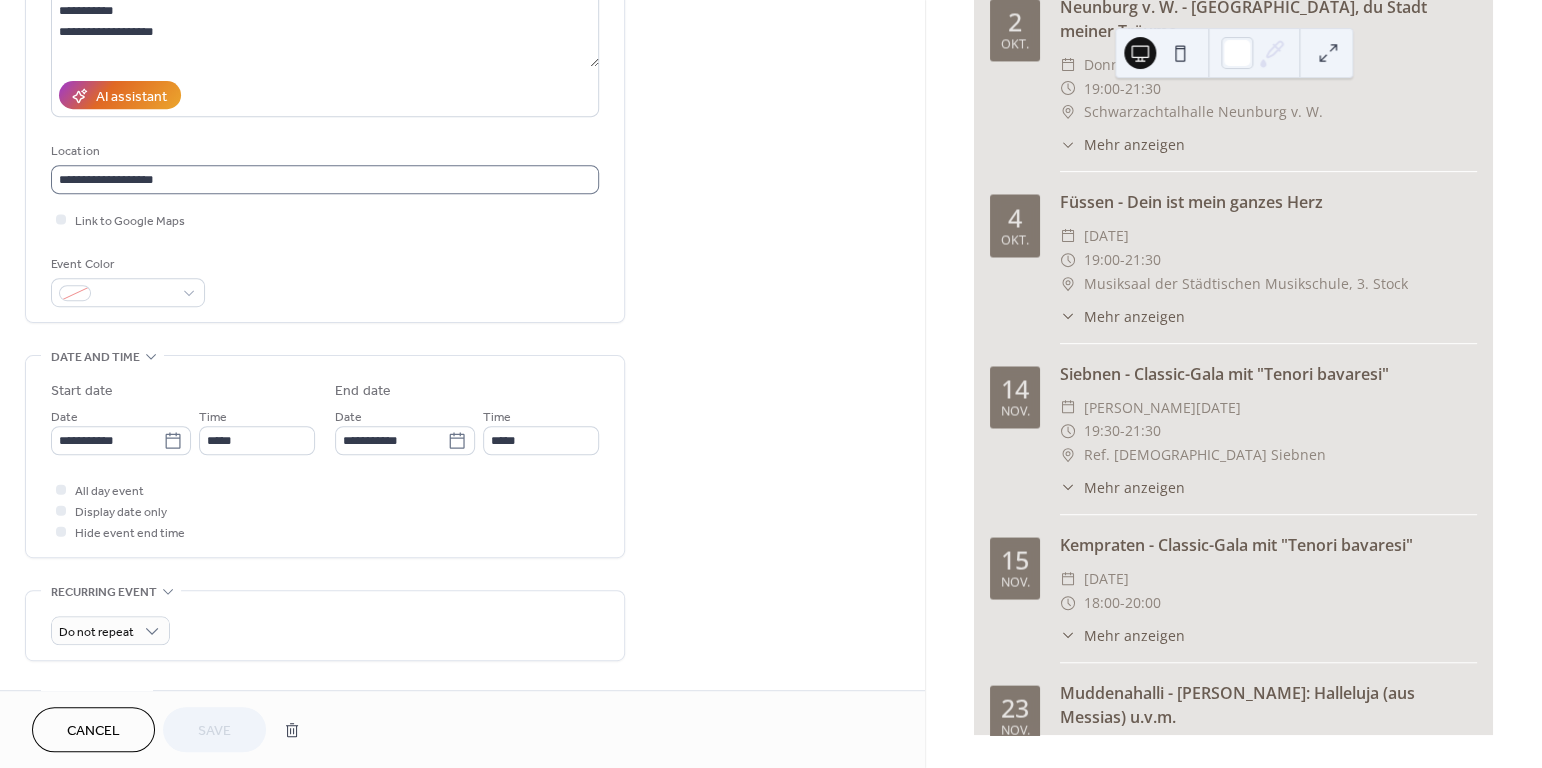 scroll, scrollTop: 309, scrollLeft: 0, axis: vertical 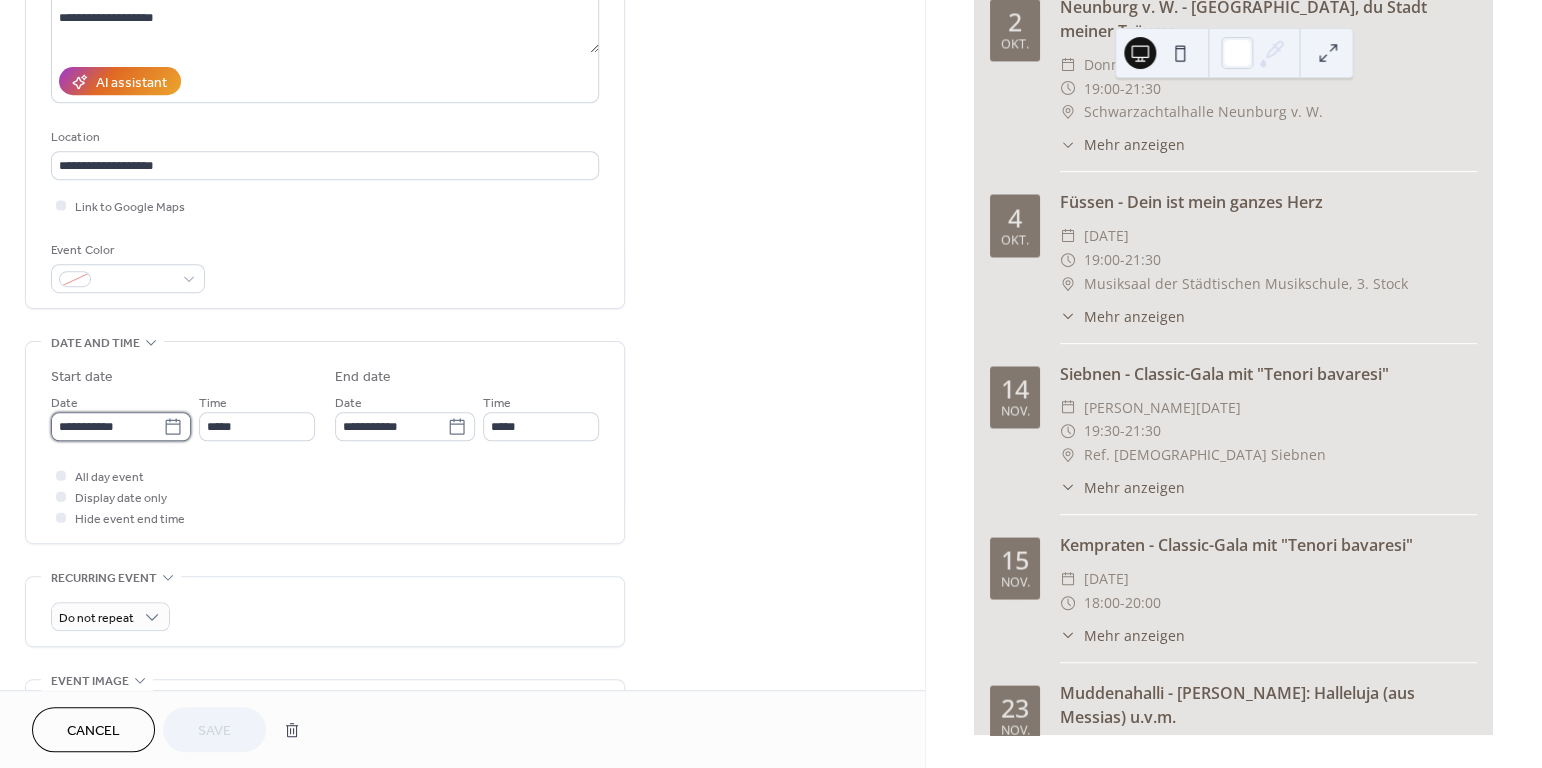 click on "**********" at bounding box center (107, 426) 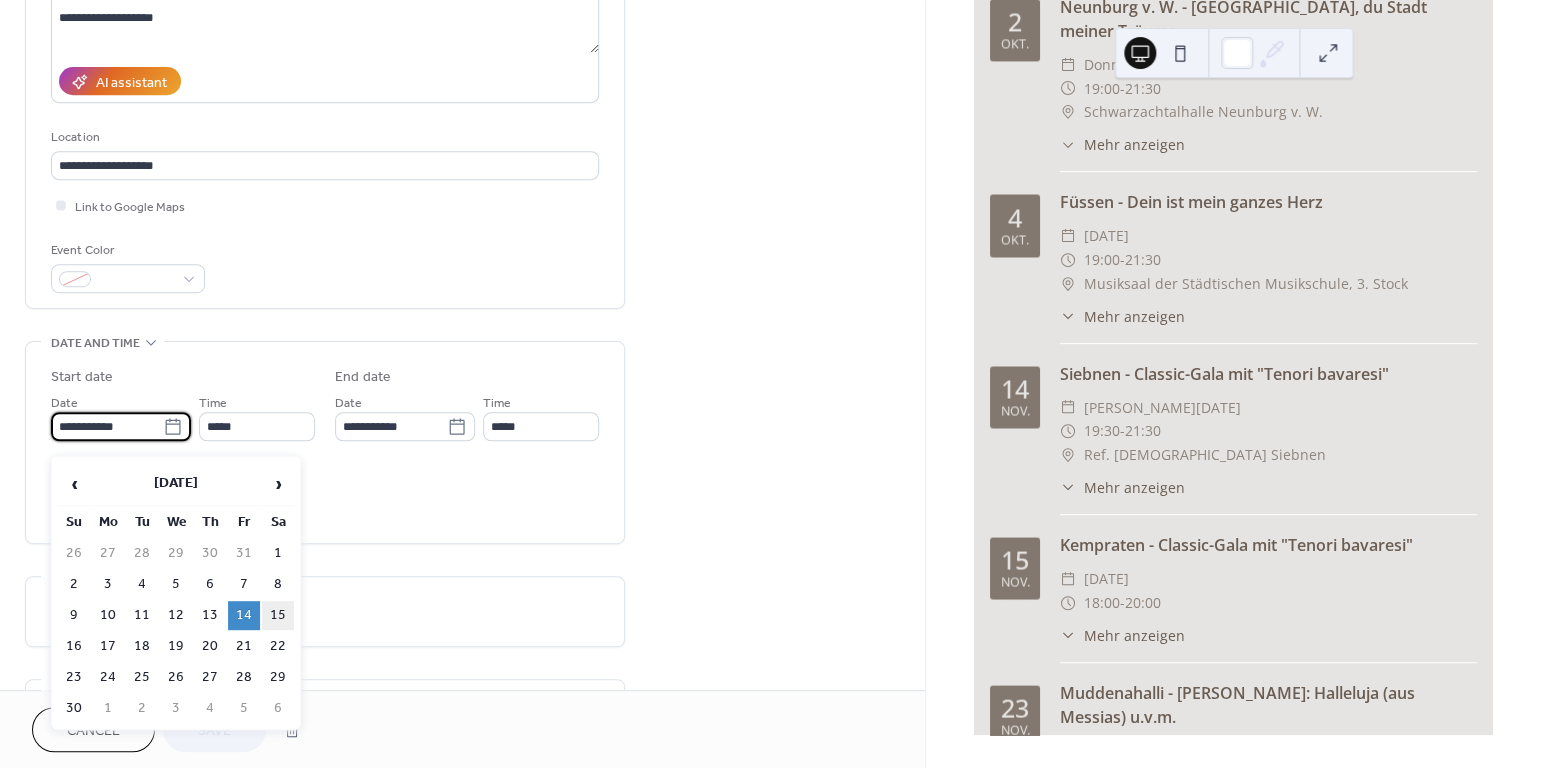 click on "15" at bounding box center [278, 615] 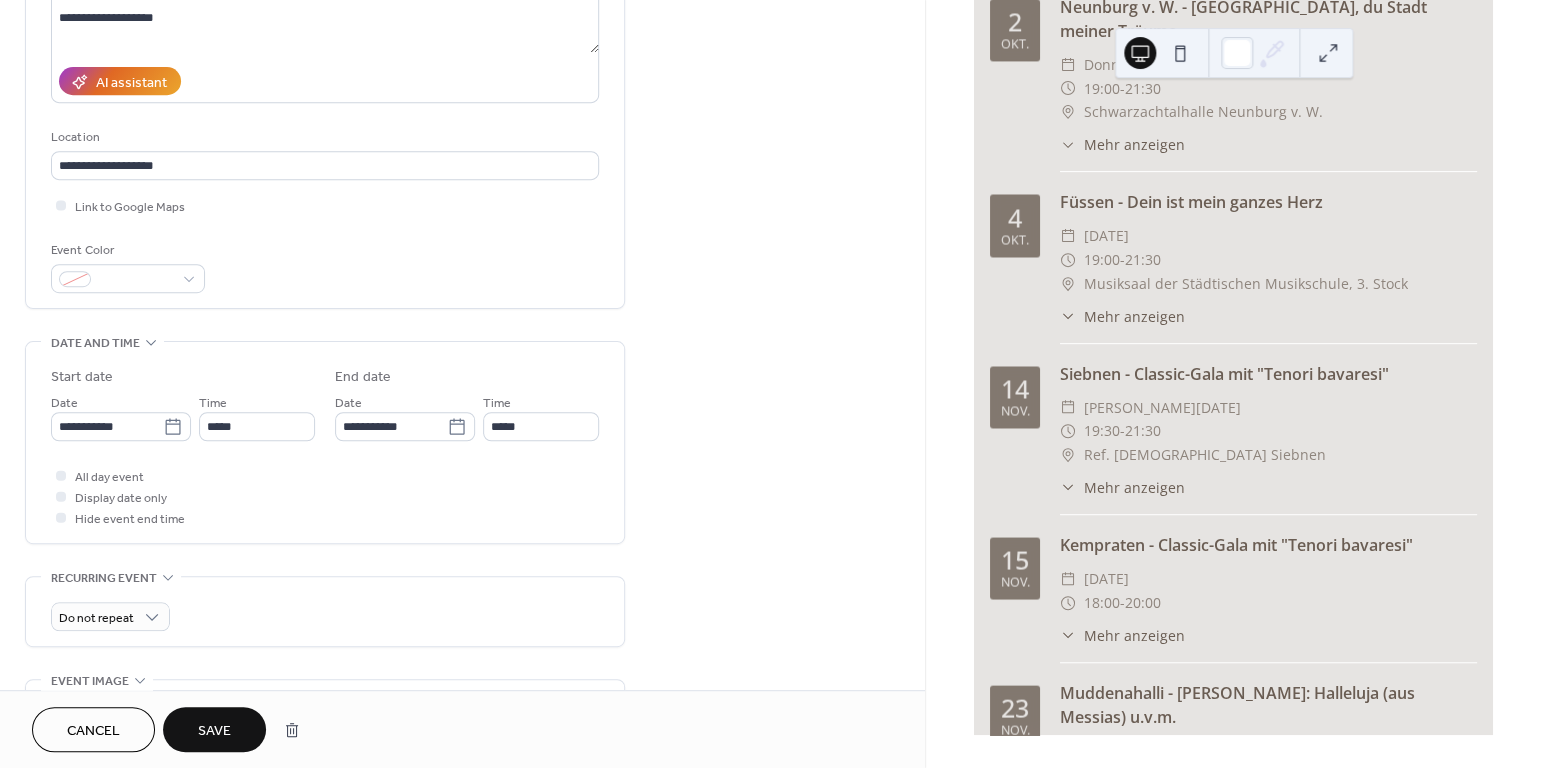 click on "Save" at bounding box center [214, 731] 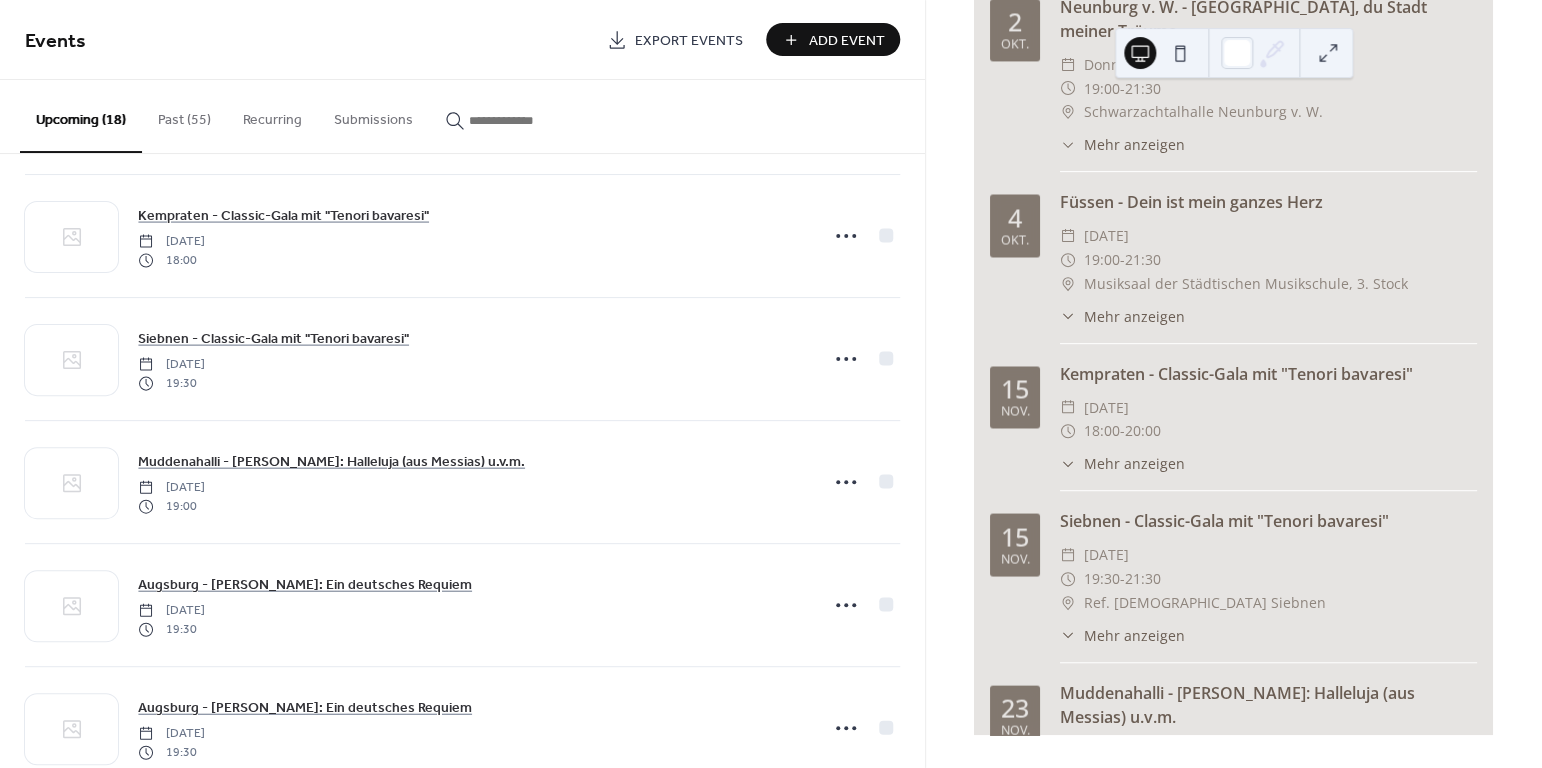 scroll, scrollTop: 998, scrollLeft: 0, axis: vertical 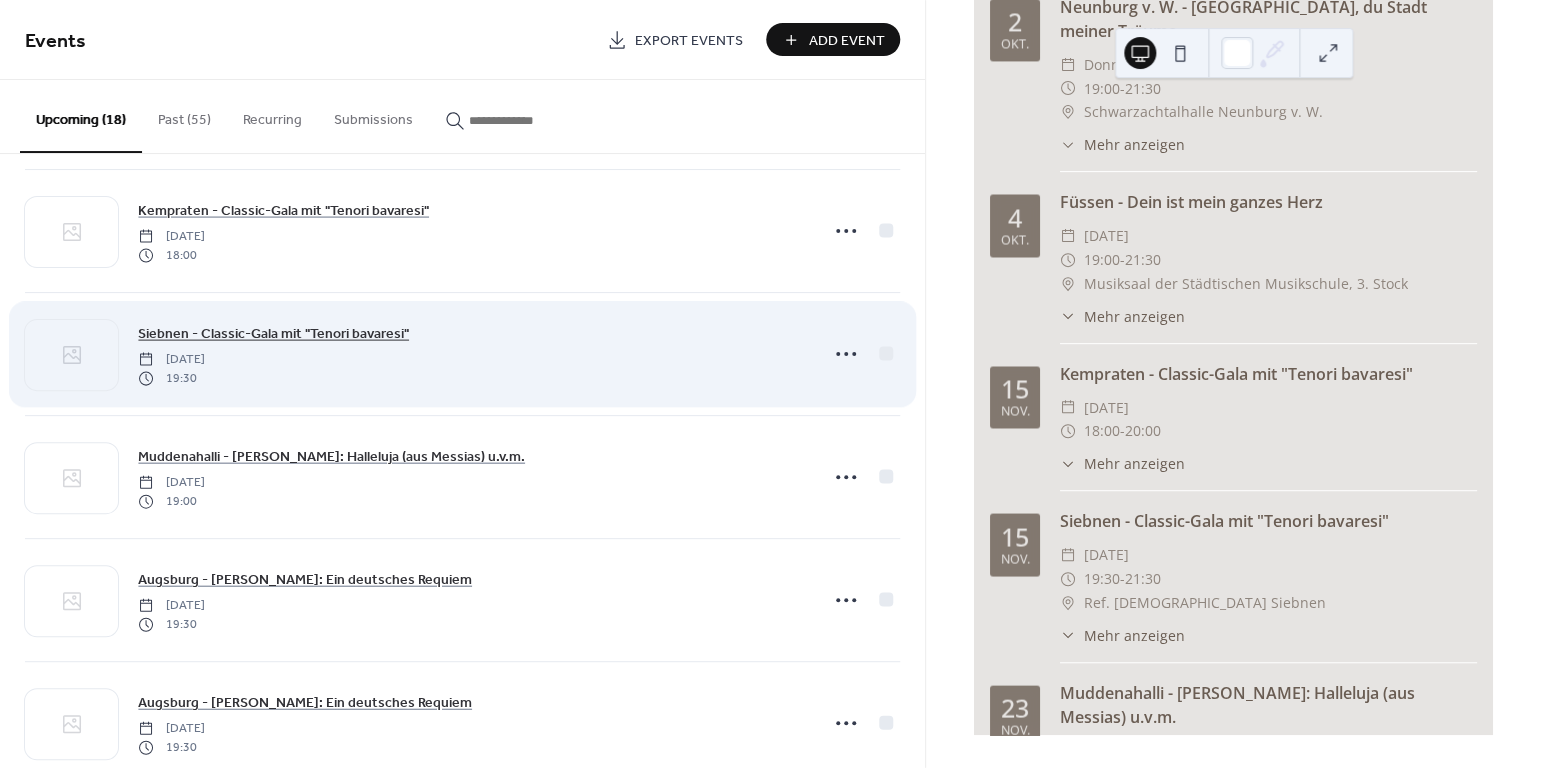 click on "Siebnen - Classic-Gala mit "Tenori bavaresi"" at bounding box center [273, 334] 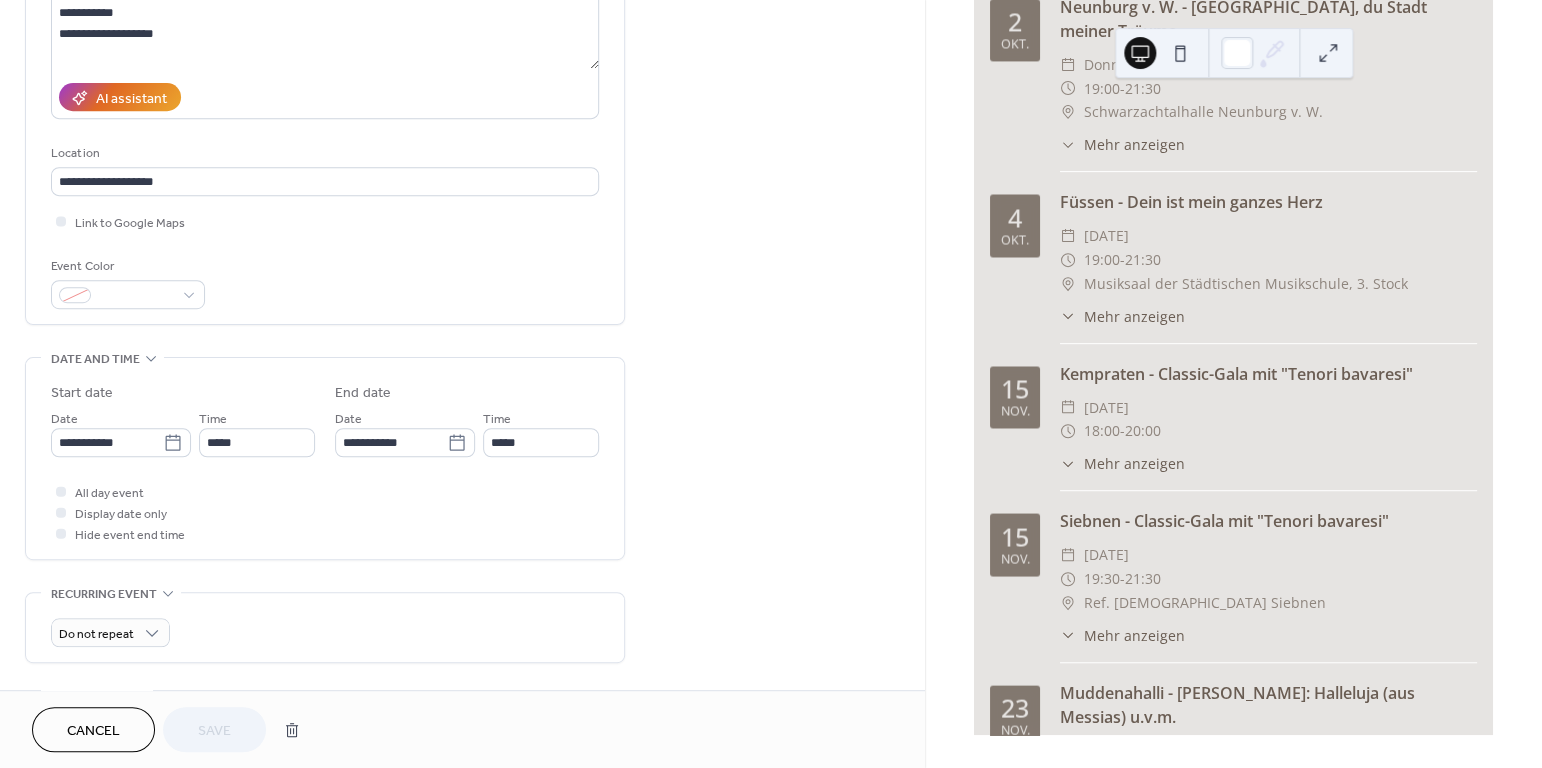 scroll, scrollTop: 307, scrollLeft: 0, axis: vertical 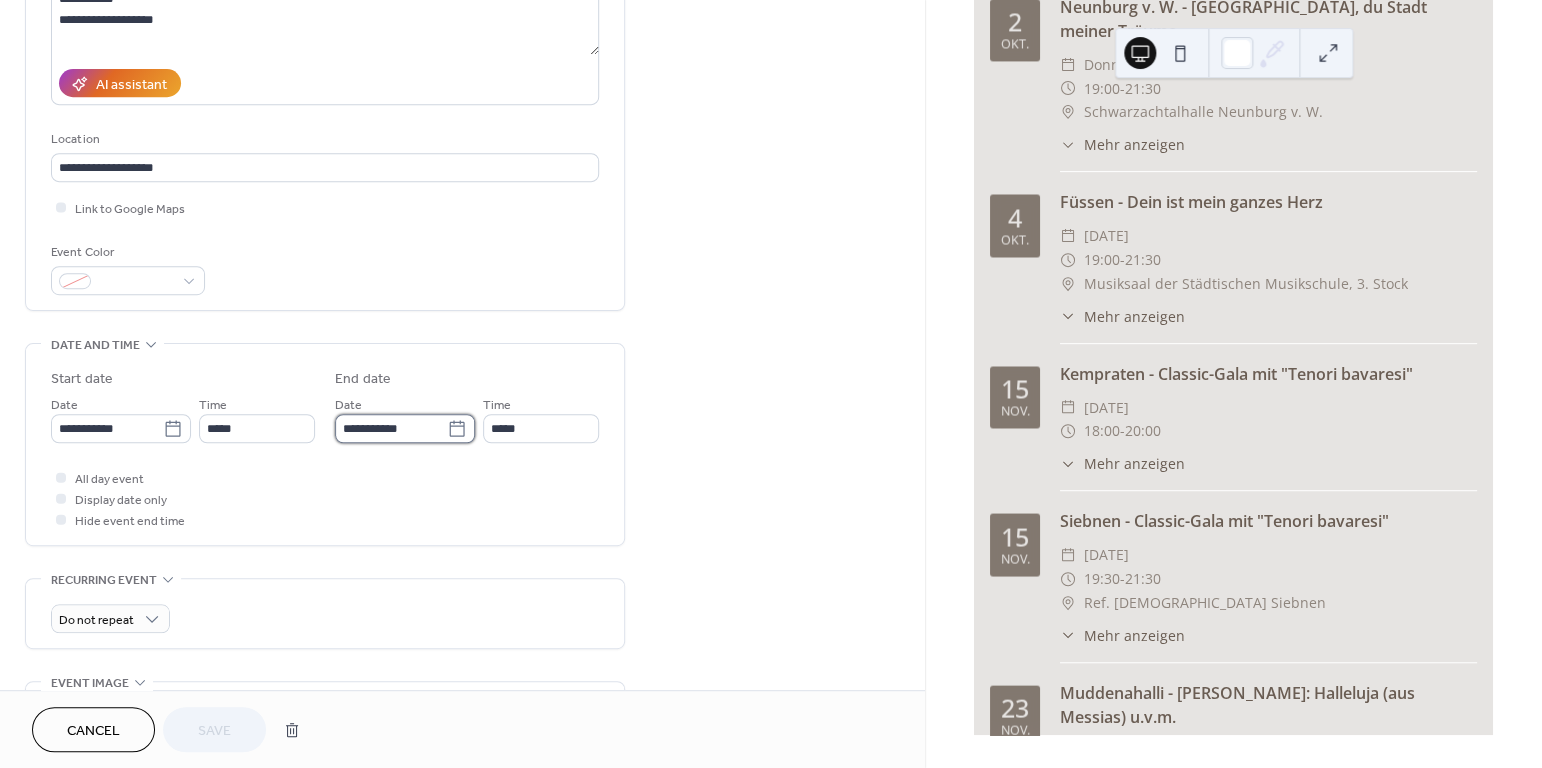click on "**********" at bounding box center [391, 428] 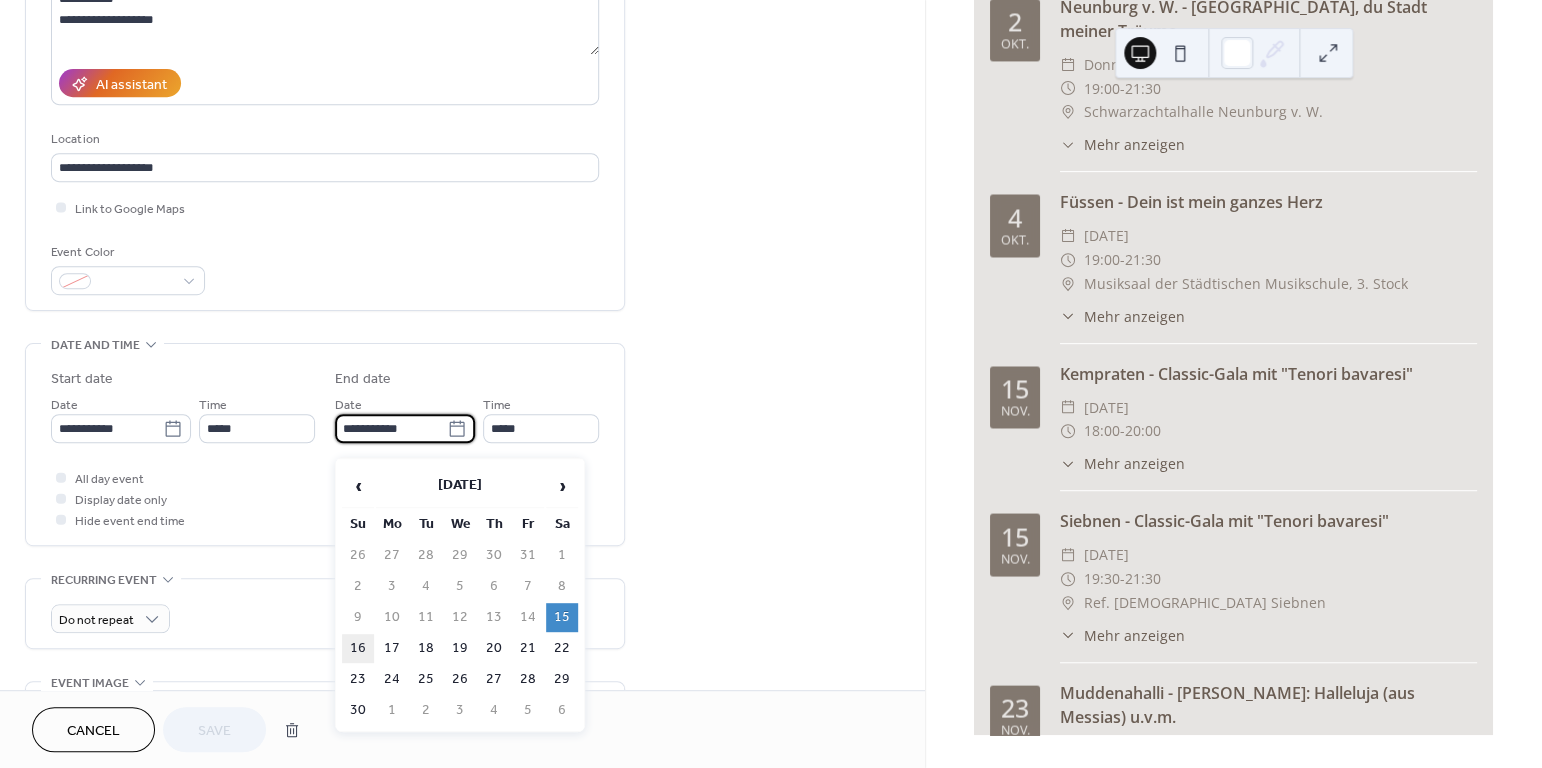 click on "16" at bounding box center [358, 648] 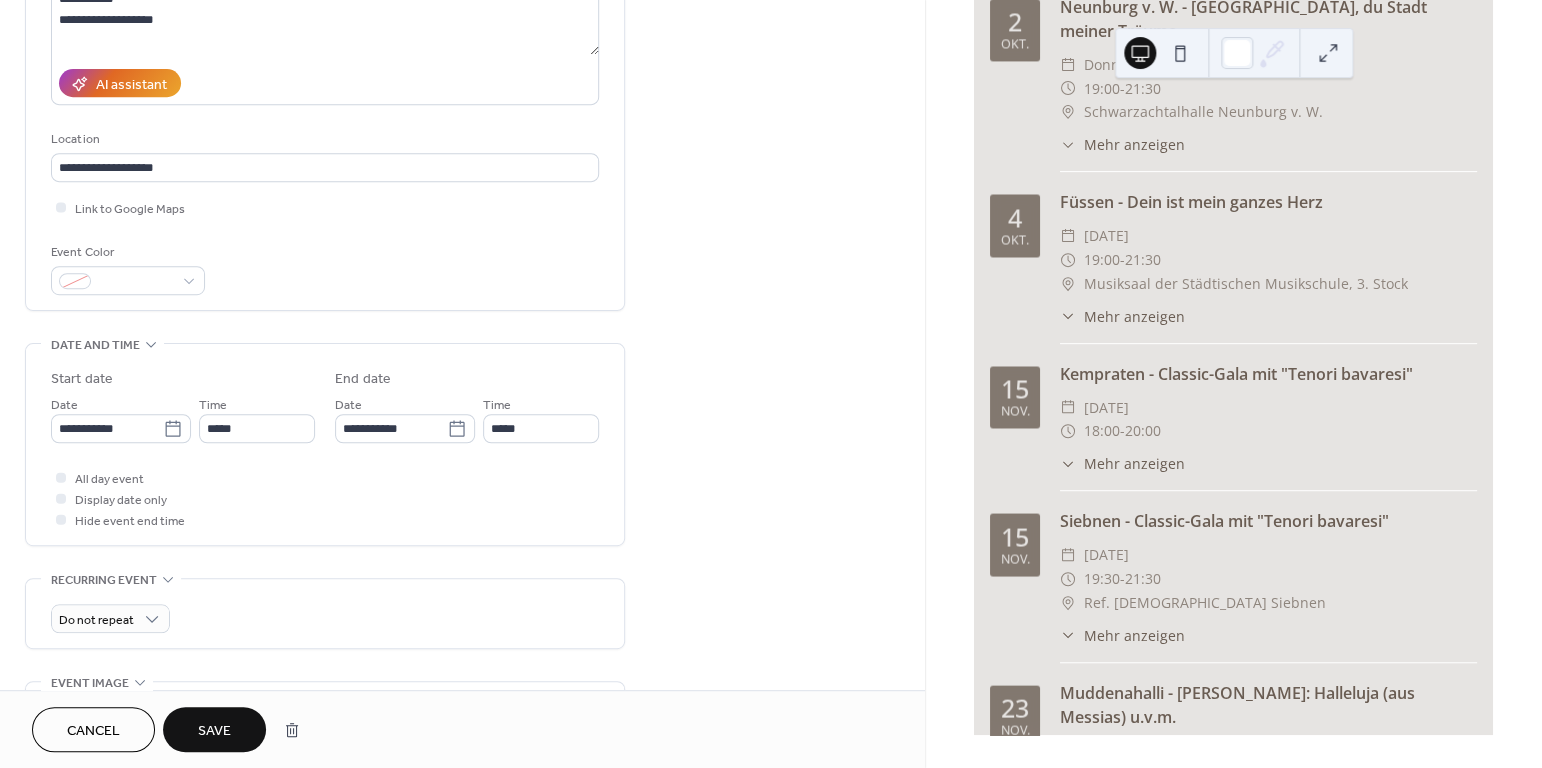 click on "Save" at bounding box center (214, 731) 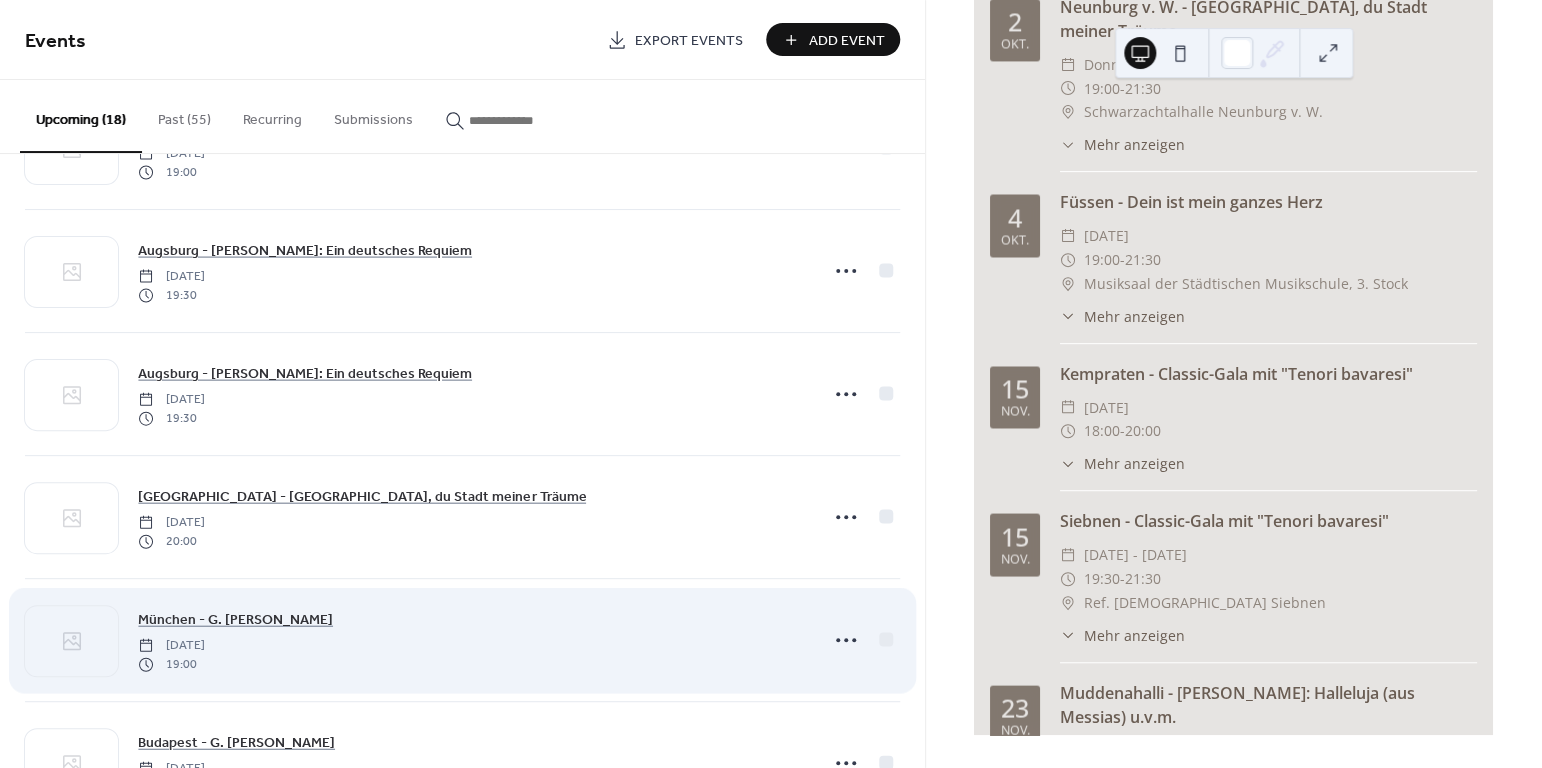 scroll, scrollTop: 1132, scrollLeft: 0, axis: vertical 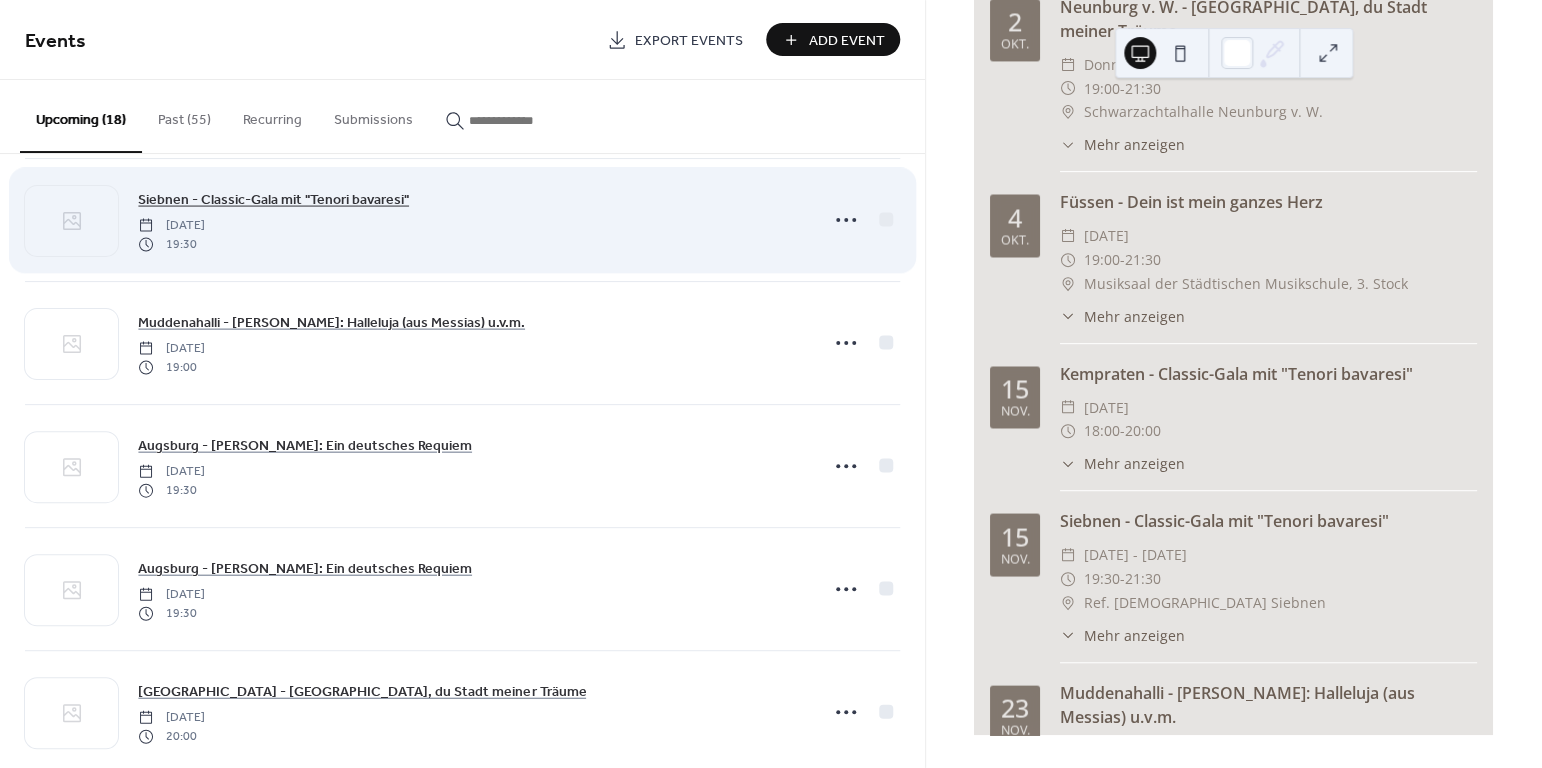 click on "Siebnen - Classic-Gala mit "Tenori bavaresi"" at bounding box center (273, 200) 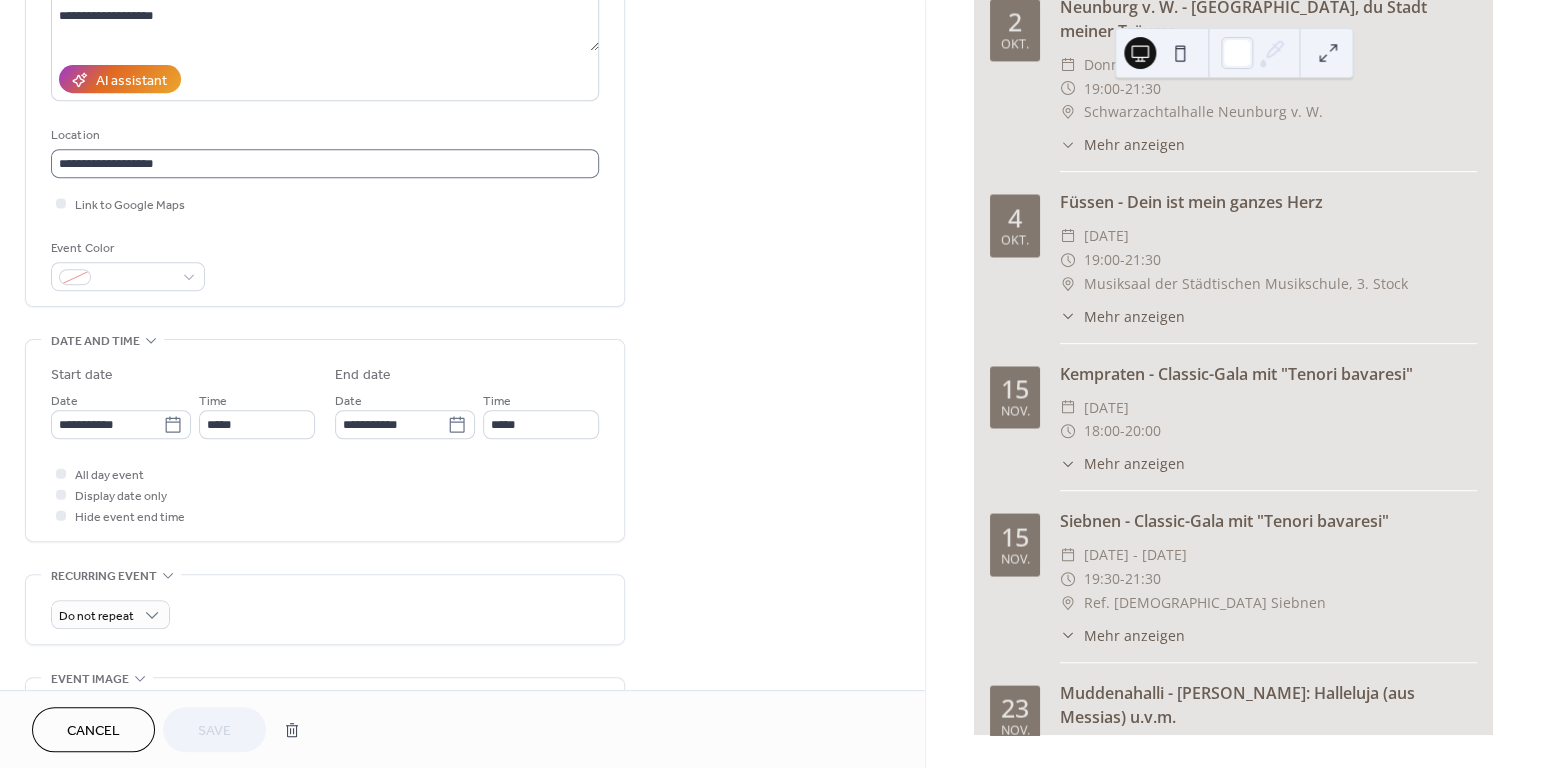 scroll, scrollTop: 389, scrollLeft: 0, axis: vertical 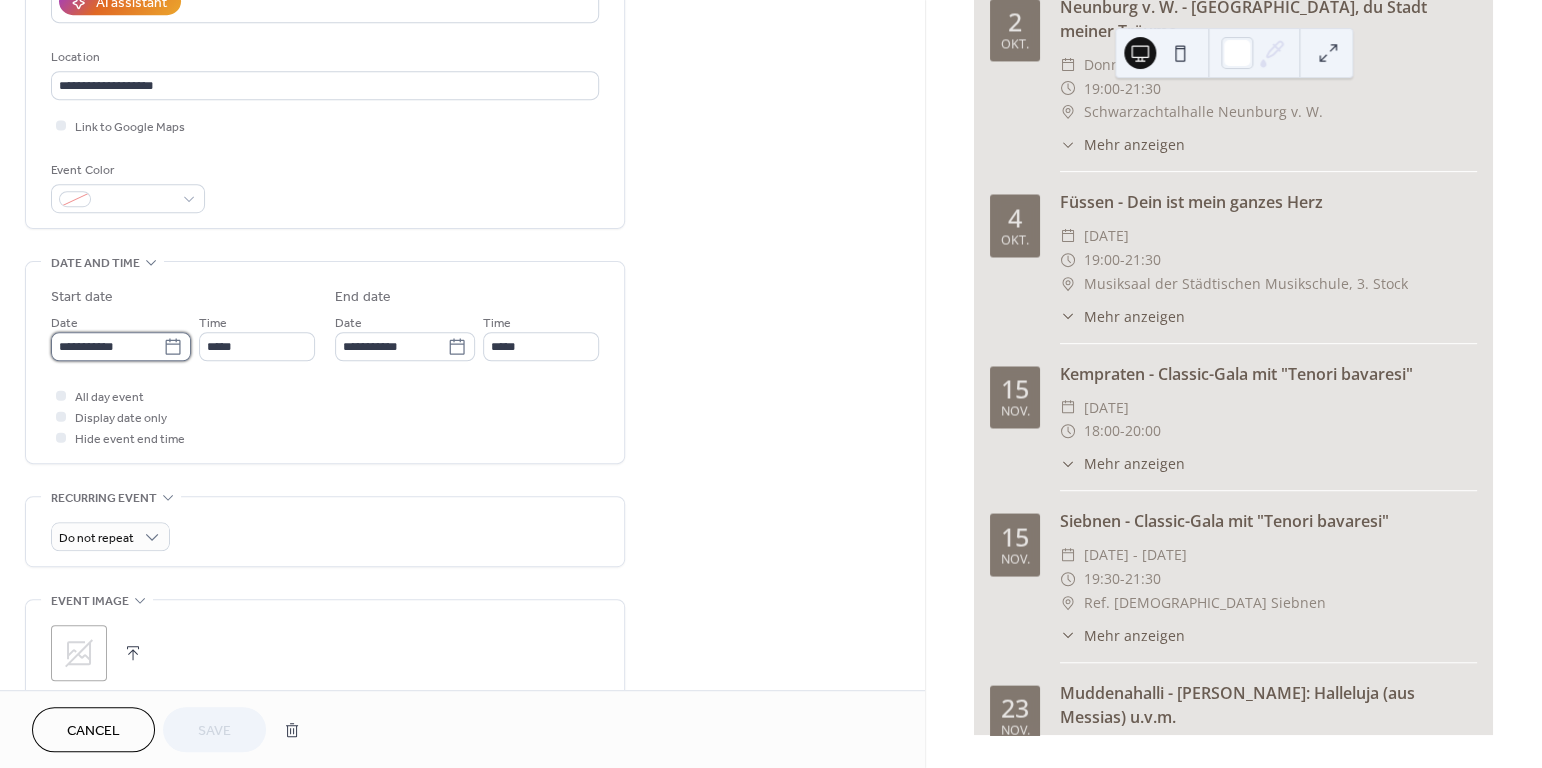 click on "**********" at bounding box center (107, 346) 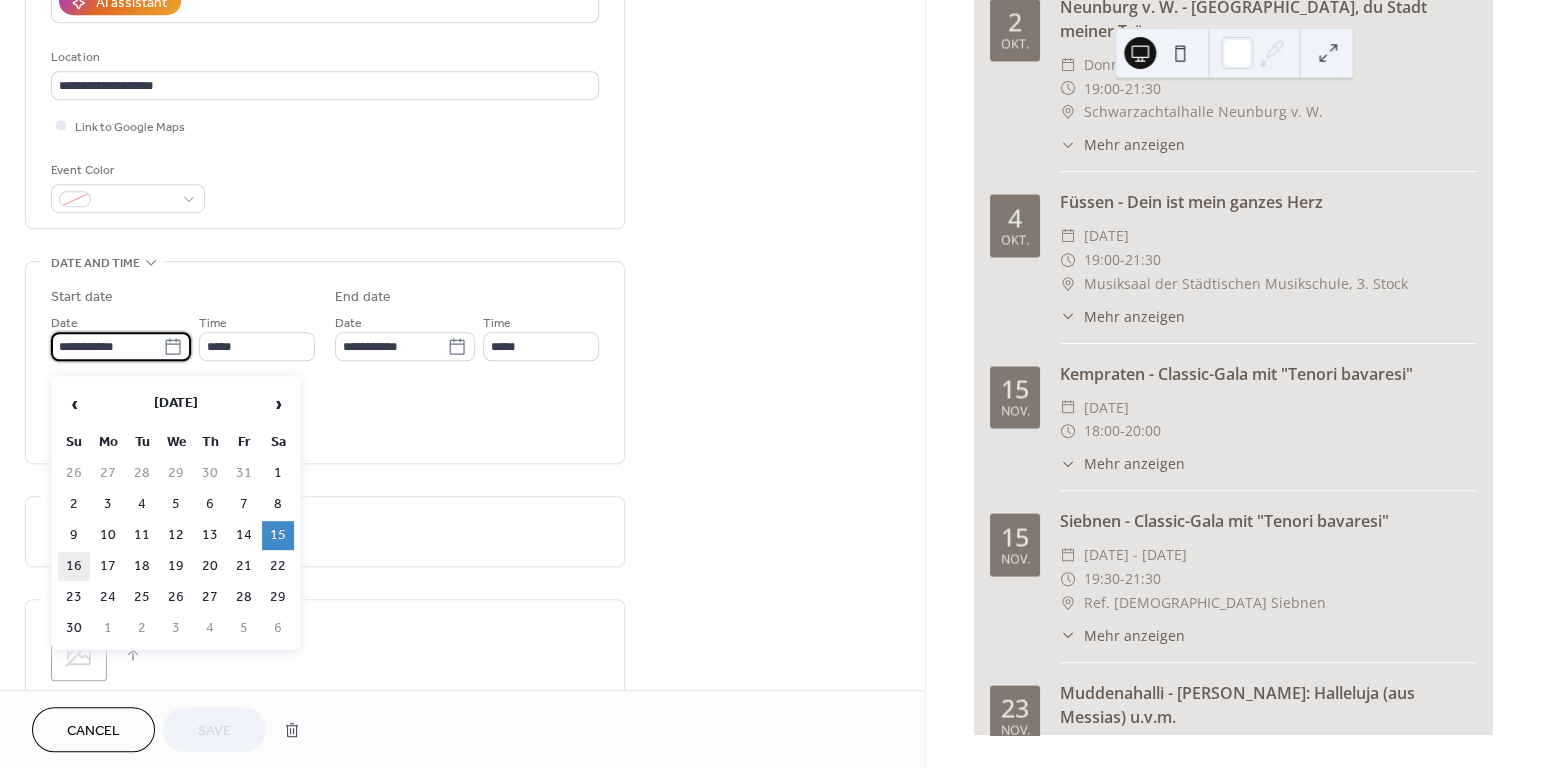 click on "16" at bounding box center (74, 566) 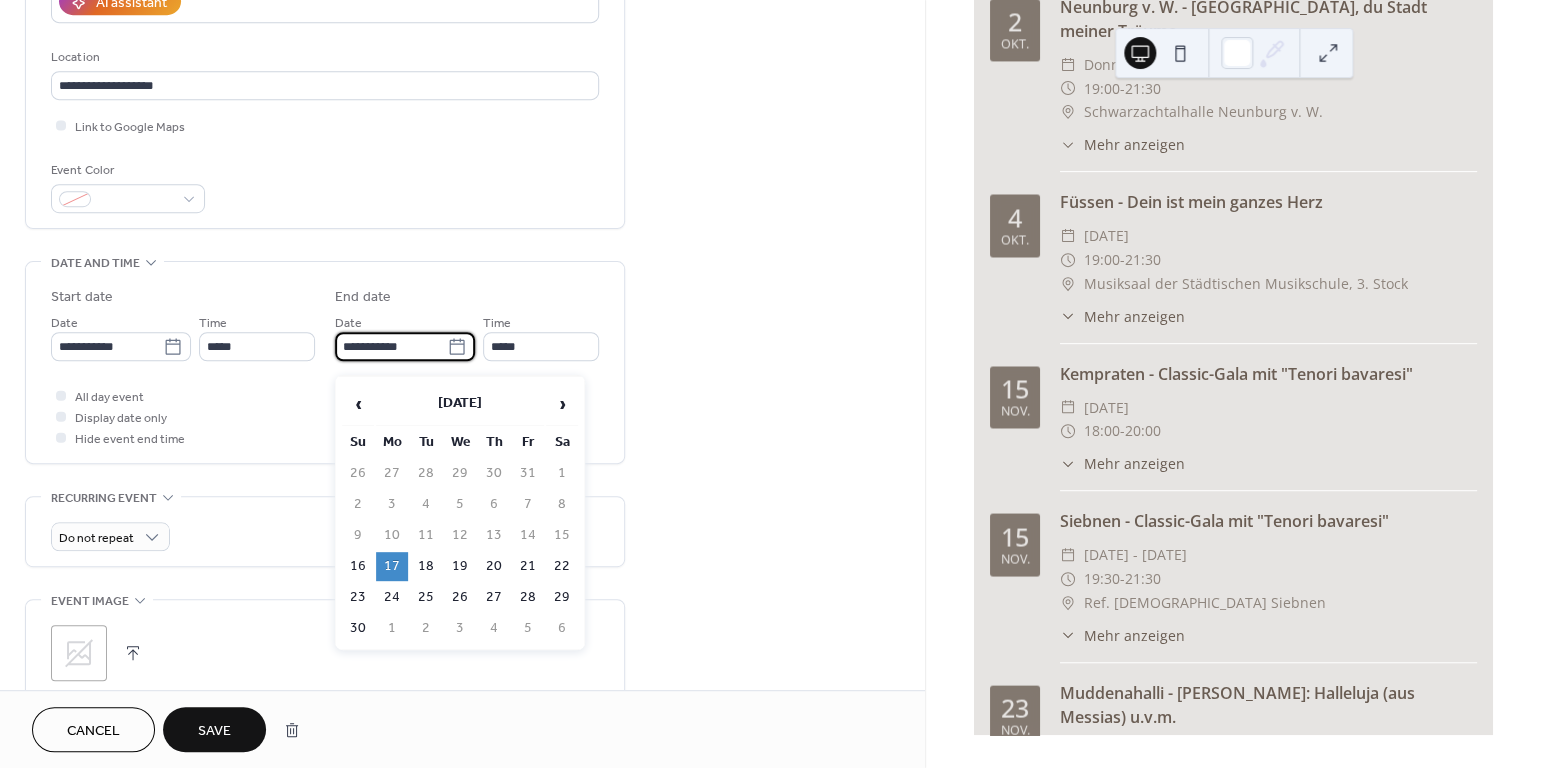 click on "**********" at bounding box center (391, 346) 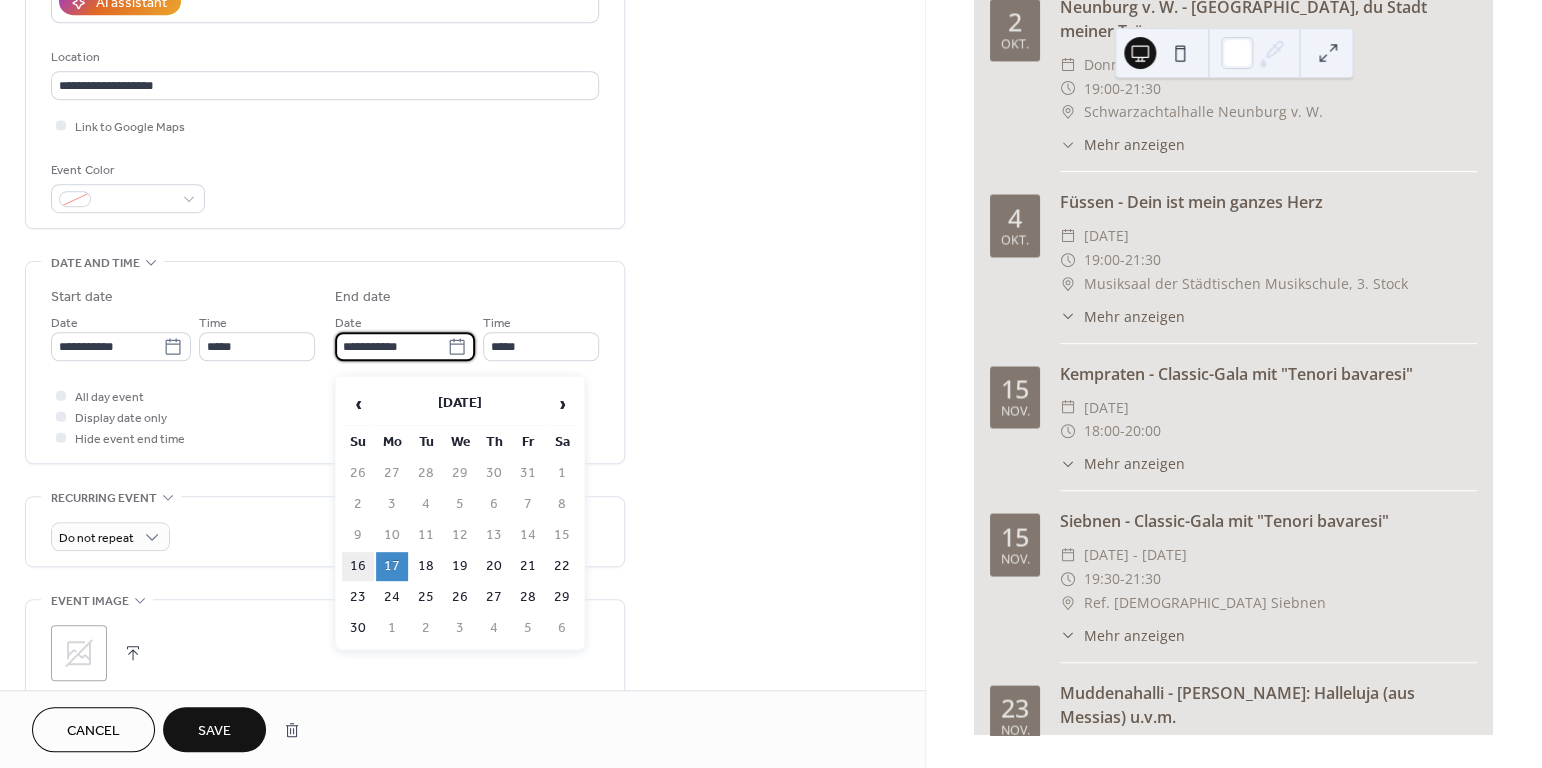 click on "16" at bounding box center [358, 566] 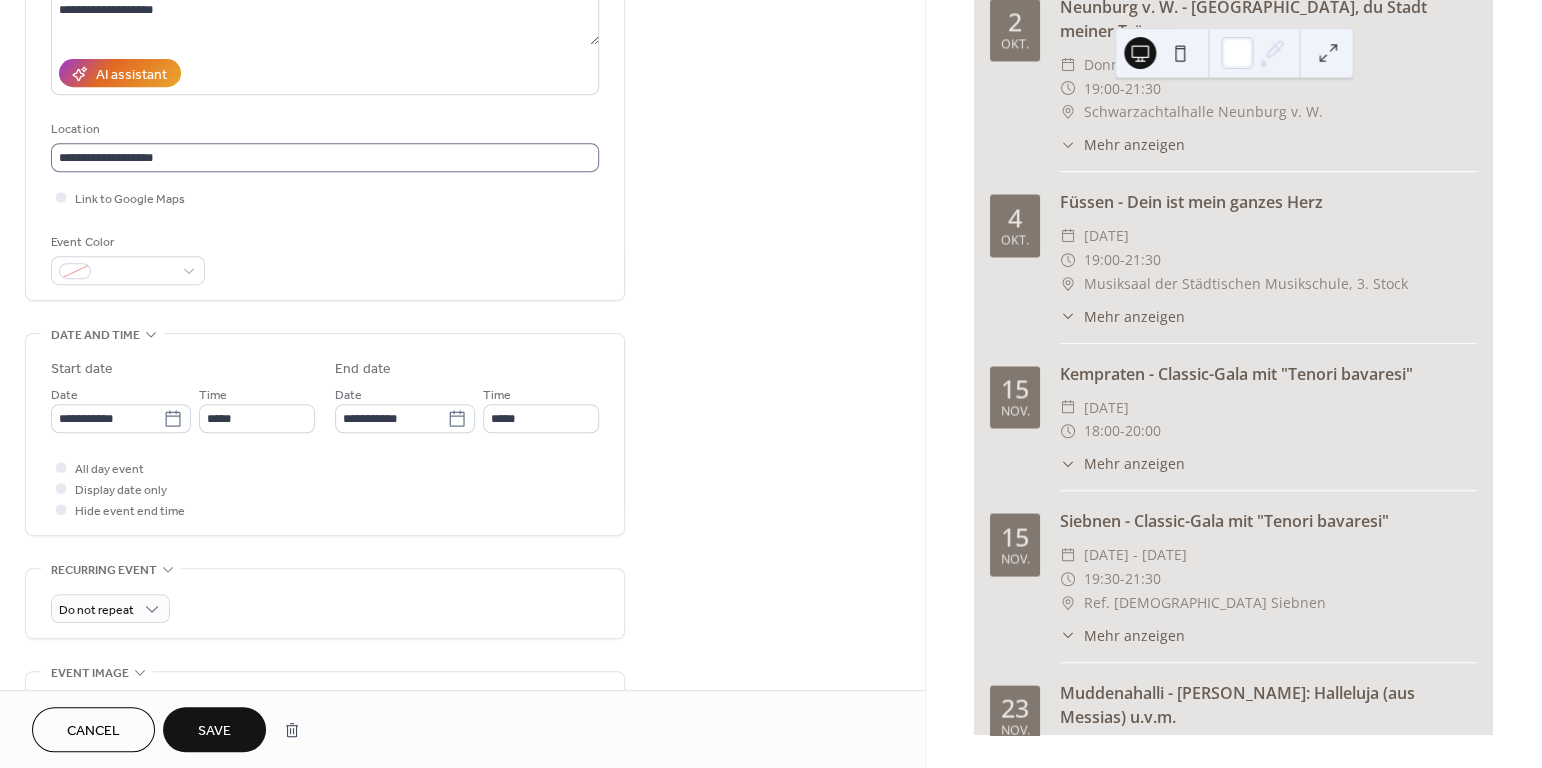 scroll, scrollTop: 373, scrollLeft: 0, axis: vertical 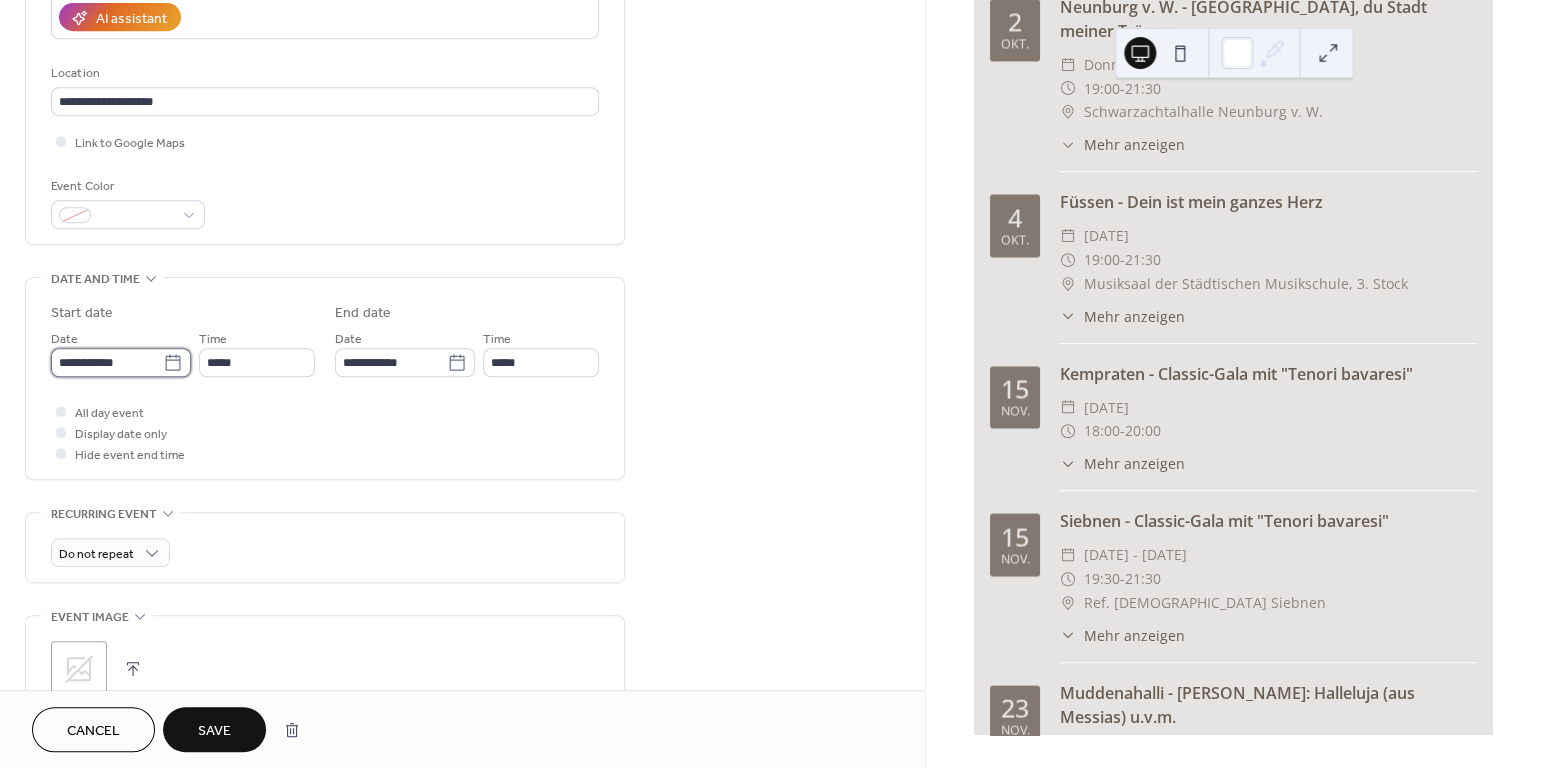 click on "**********" at bounding box center [107, 362] 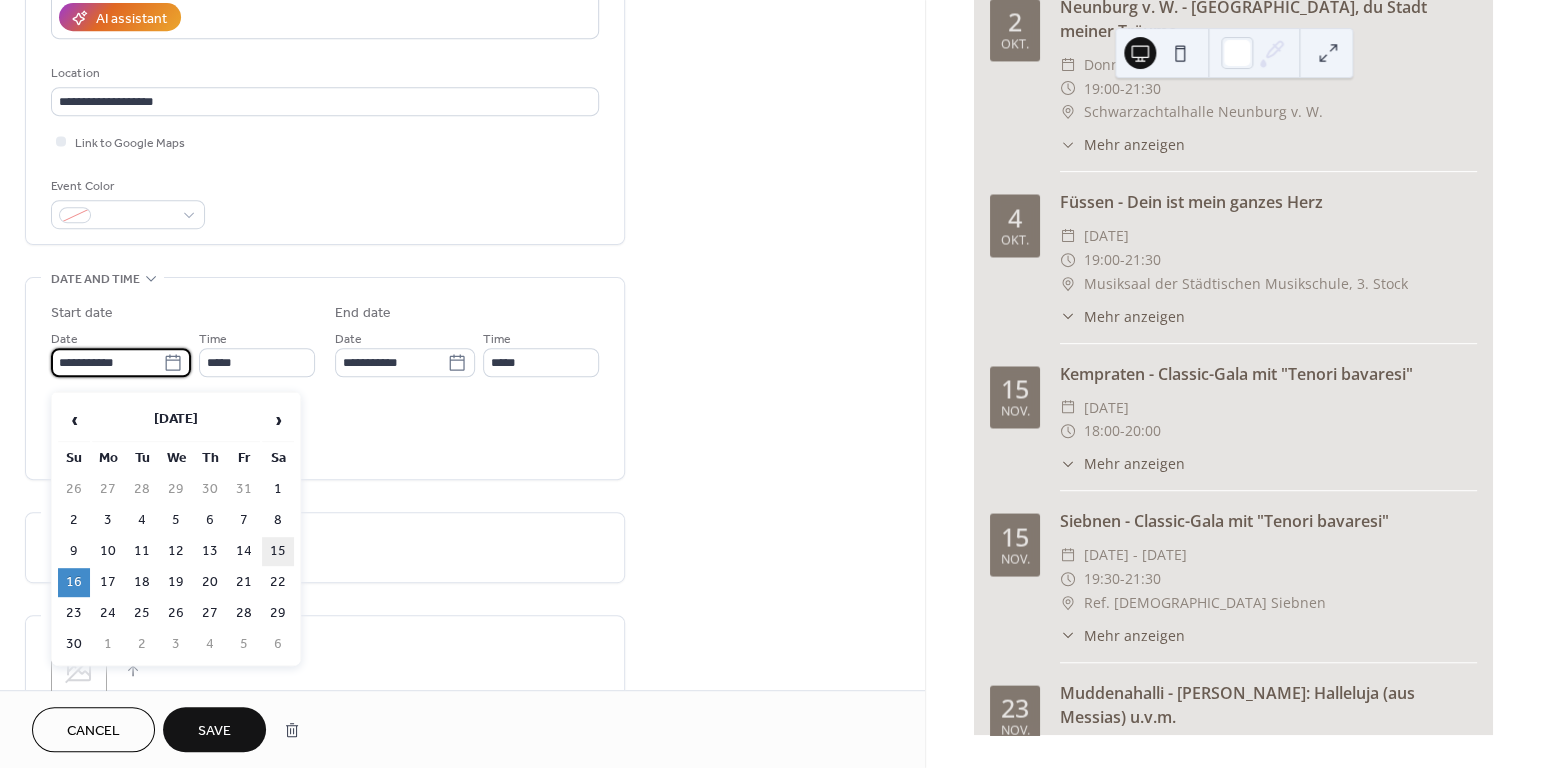 click on "15" at bounding box center [278, 551] 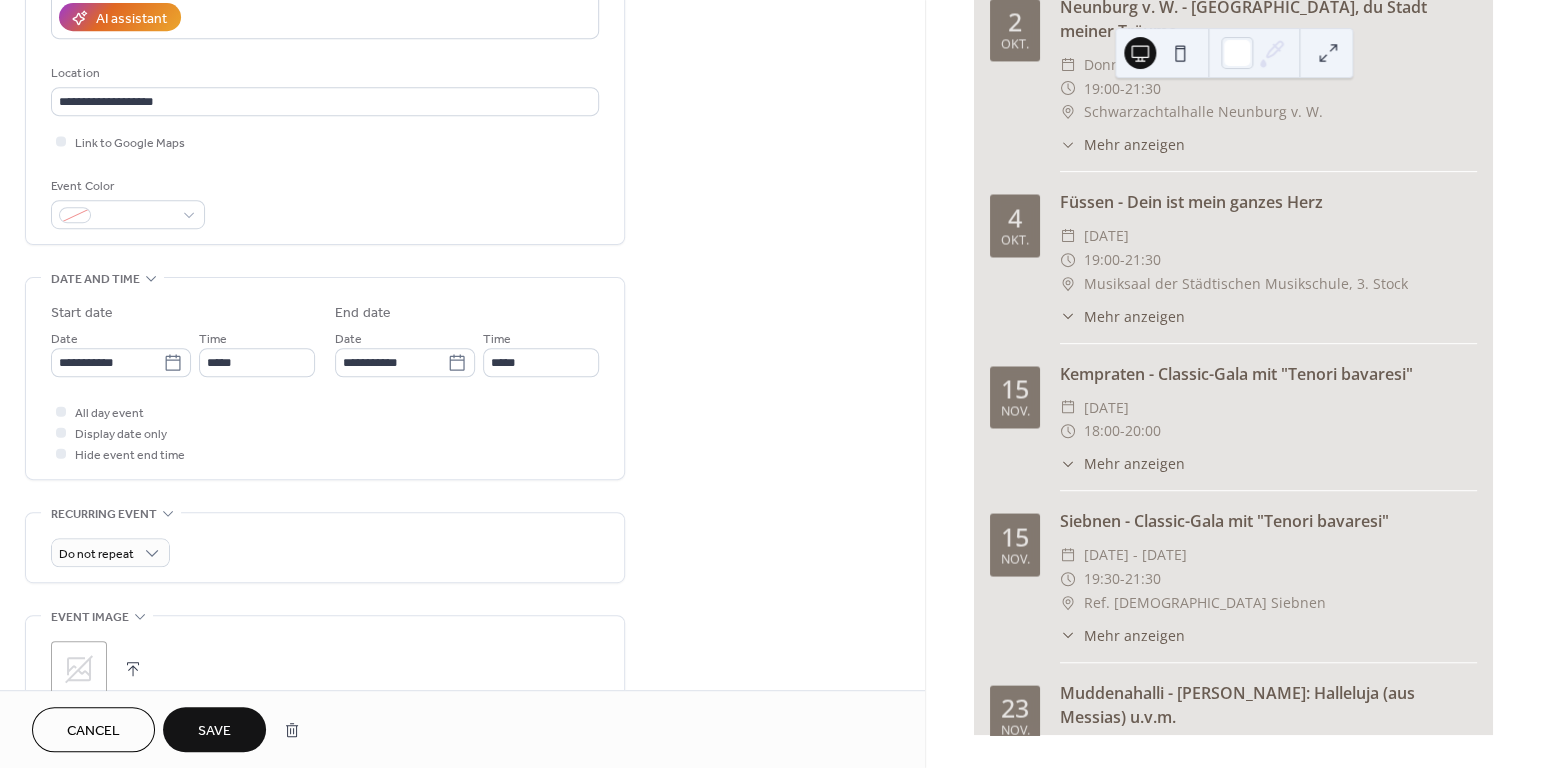 click on "Save" at bounding box center [214, 729] 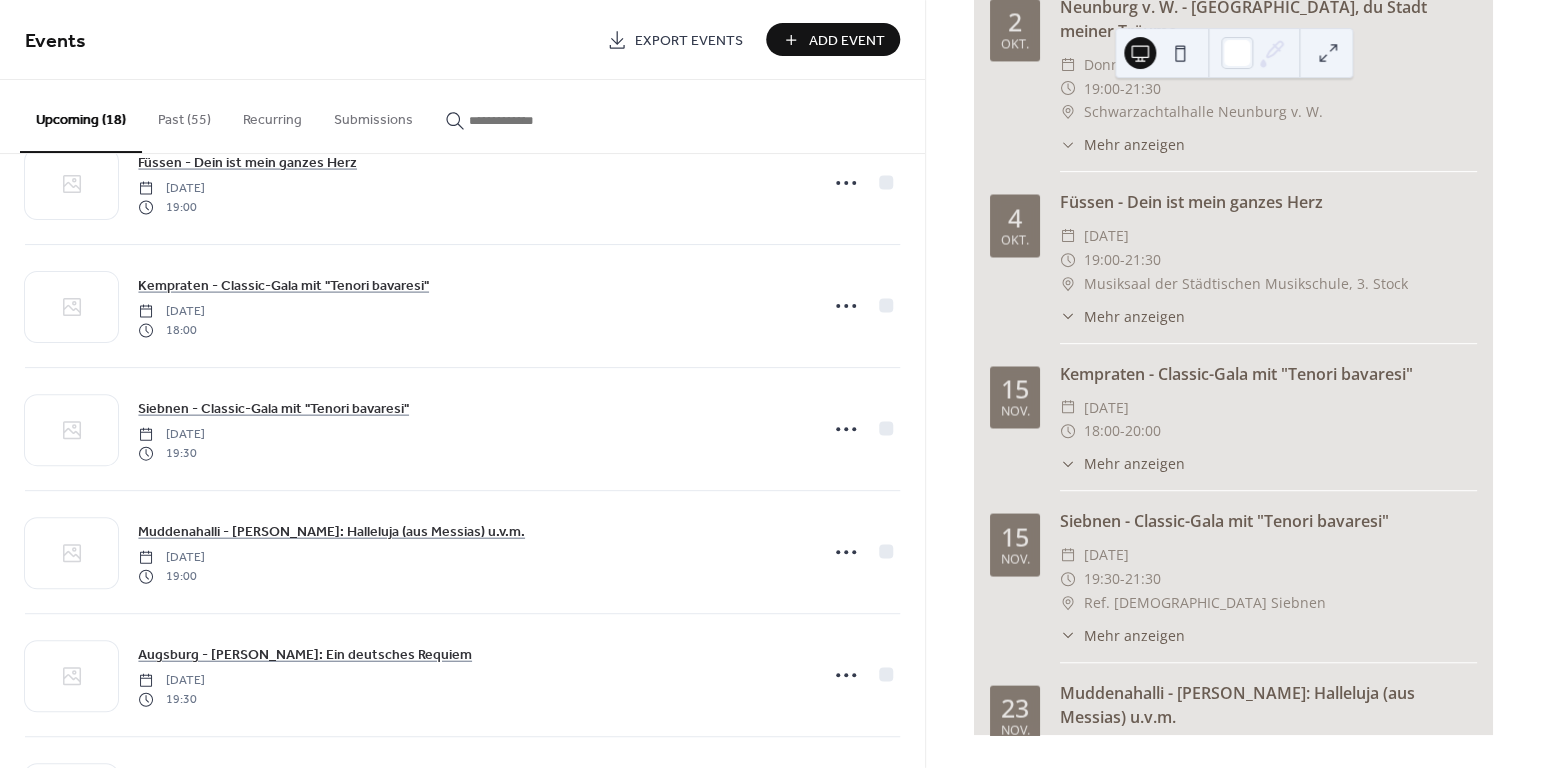scroll, scrollTop: 896, scrollLeft: 0, axis: vertical 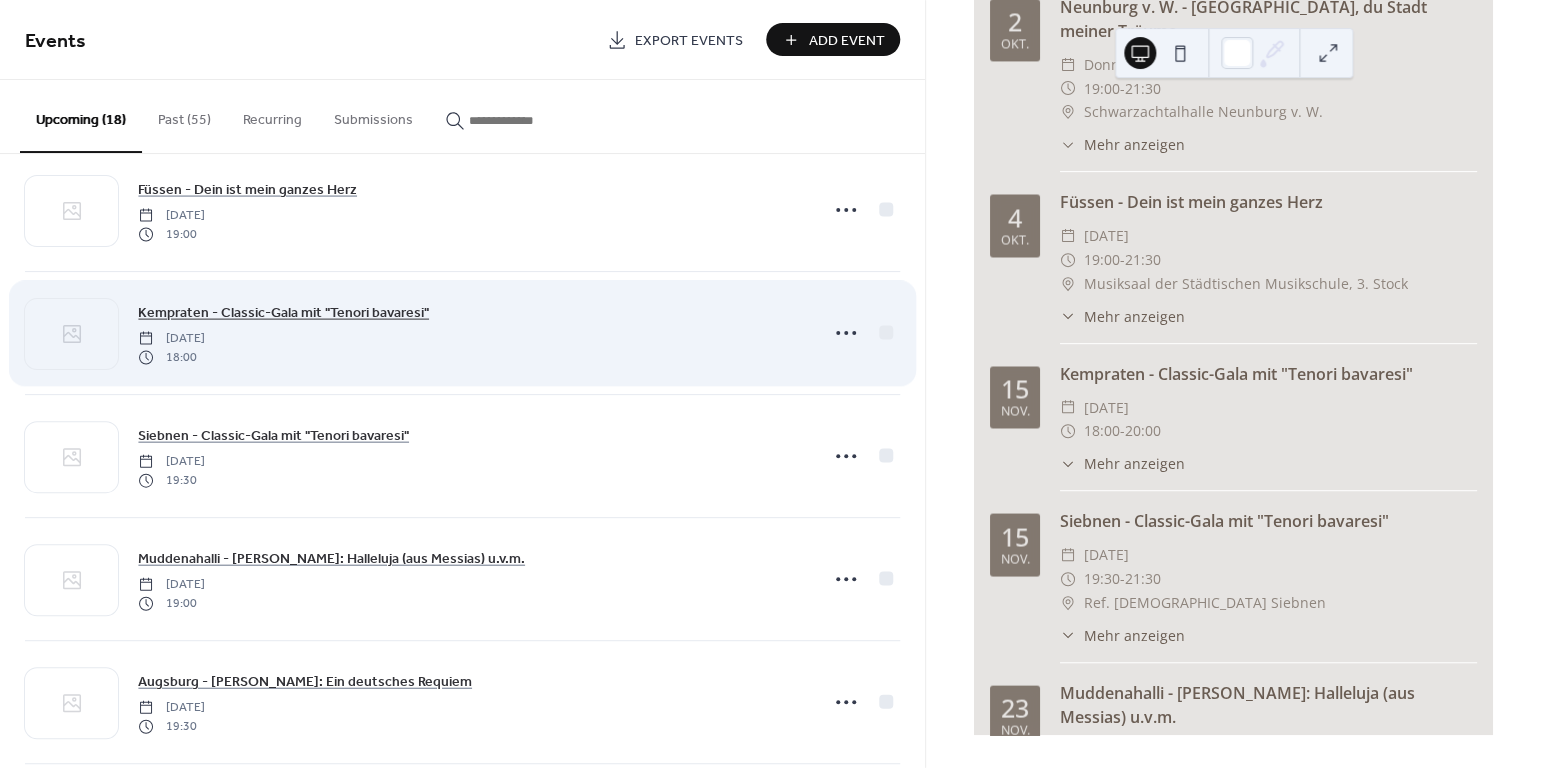 click on "Kempraten - Classic-Gala mit "Tenori bavaresi"" at bounding box center [283, 313] 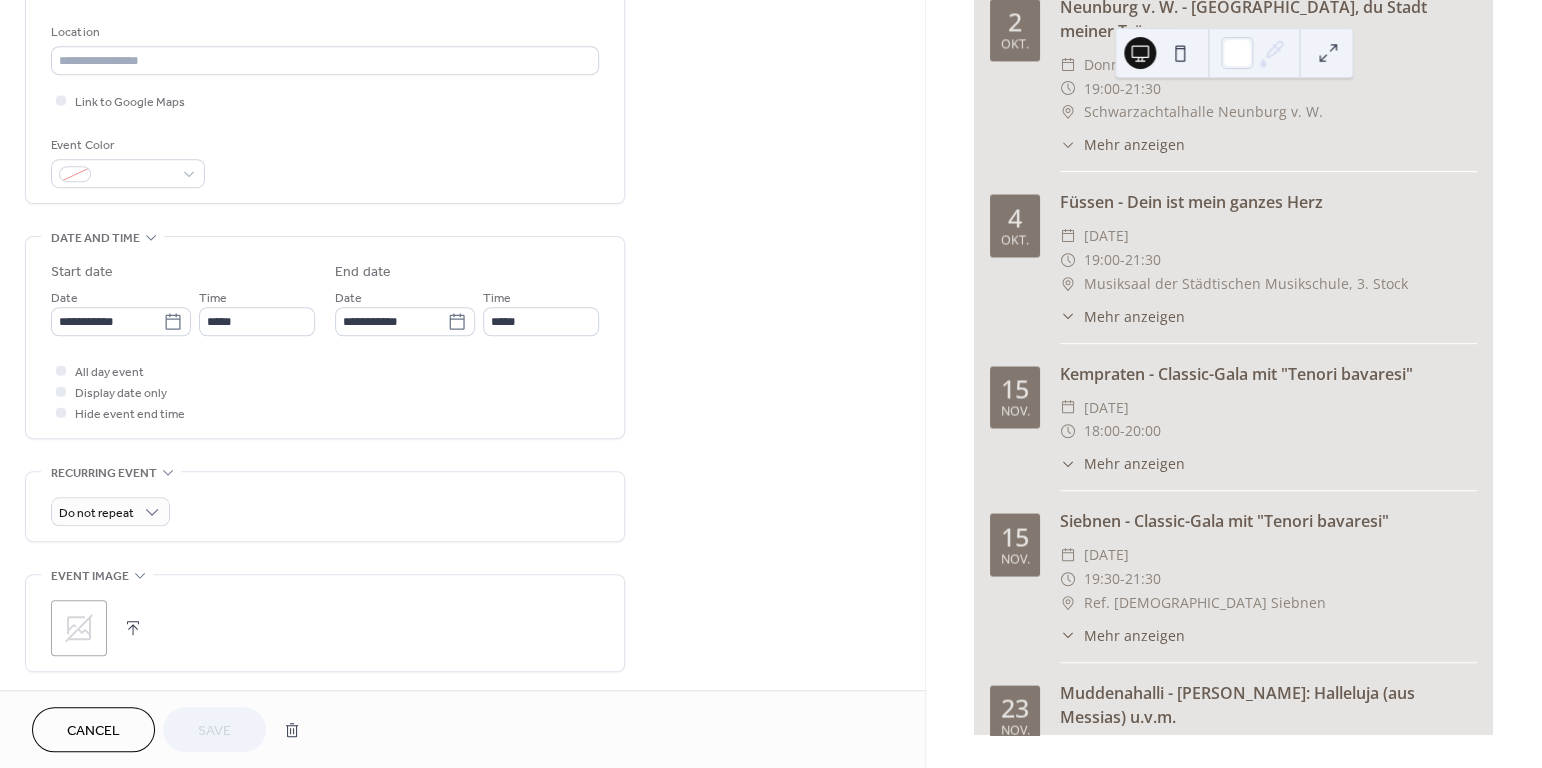 scroll, scrollTop: 405, scrollLeft: 0, axis: vertical 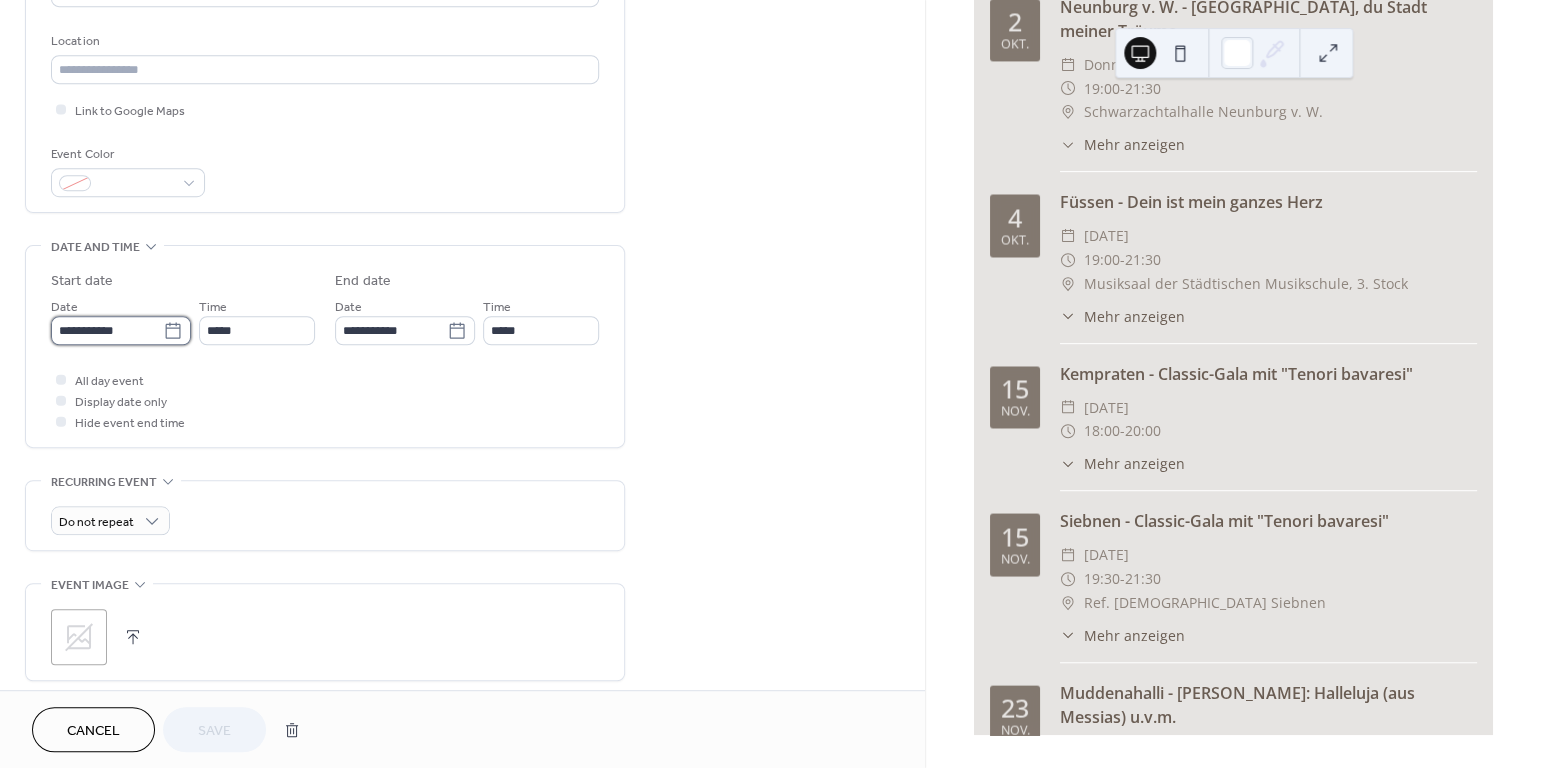click on "**********" at bounding box center [107, 330] 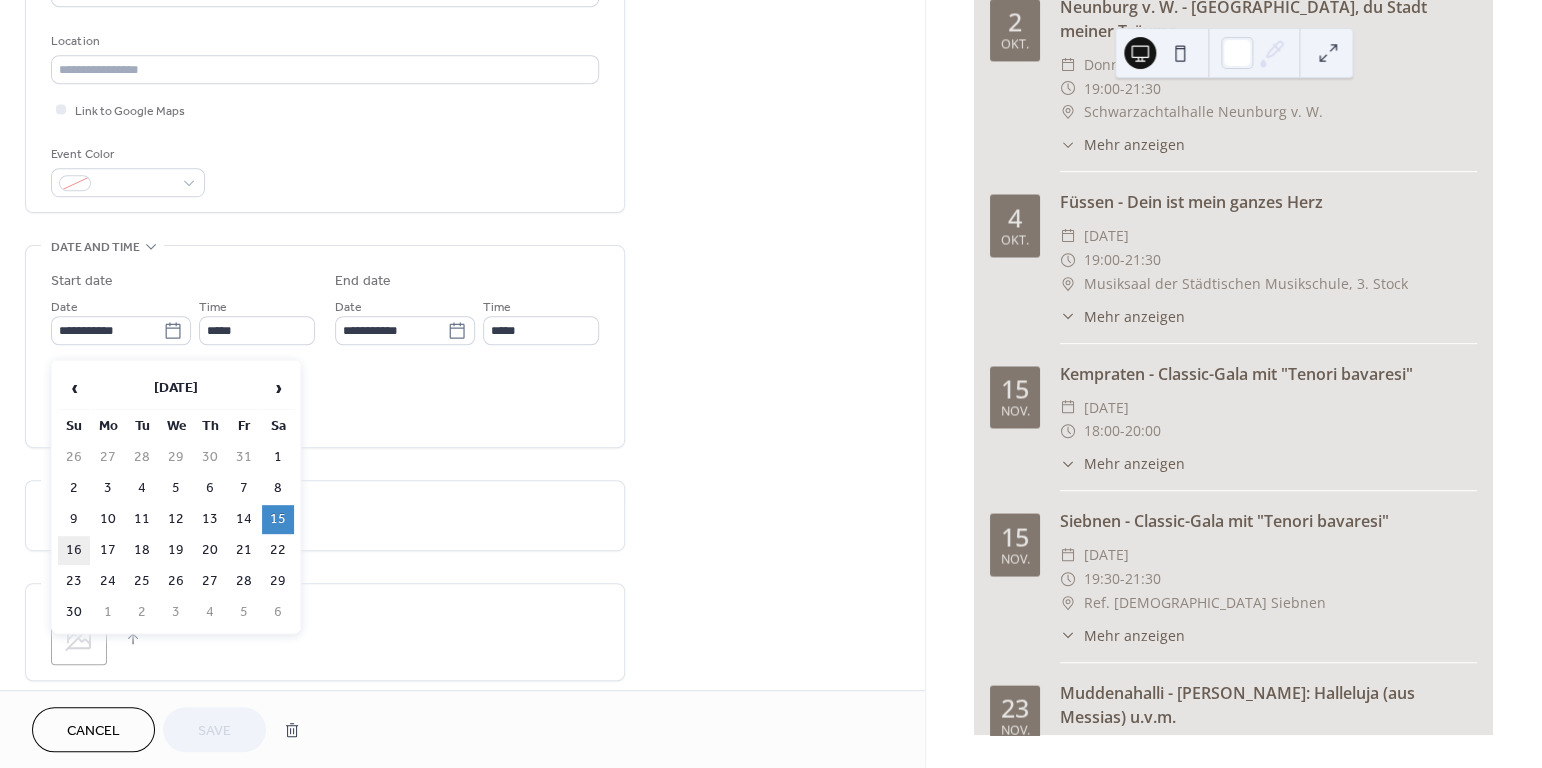 click on "16" at bounding box center [74, 550] 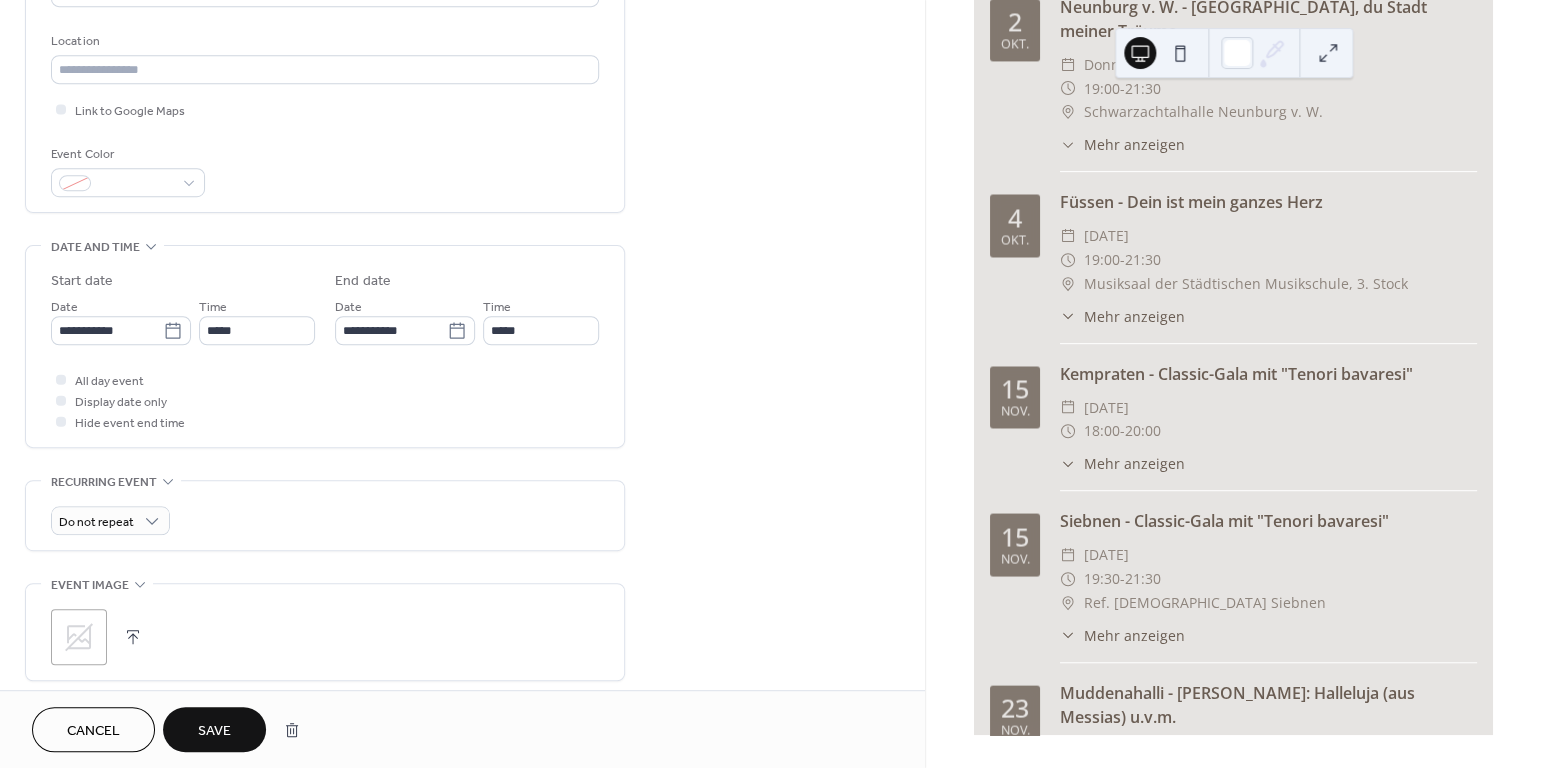 click on "Save" at bounding box center (214, 729) 